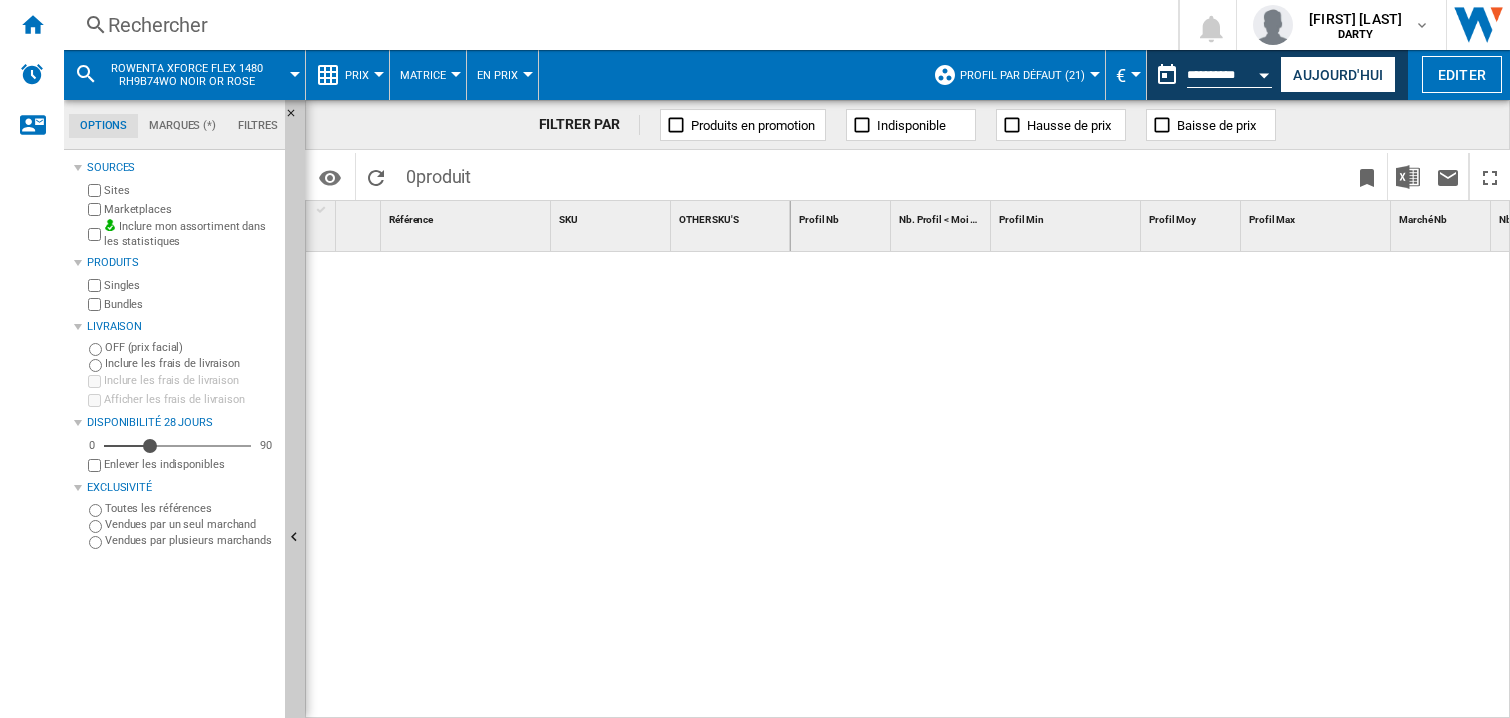 scroll, scrollTop: 0, scrollLeft: 0, axis: both 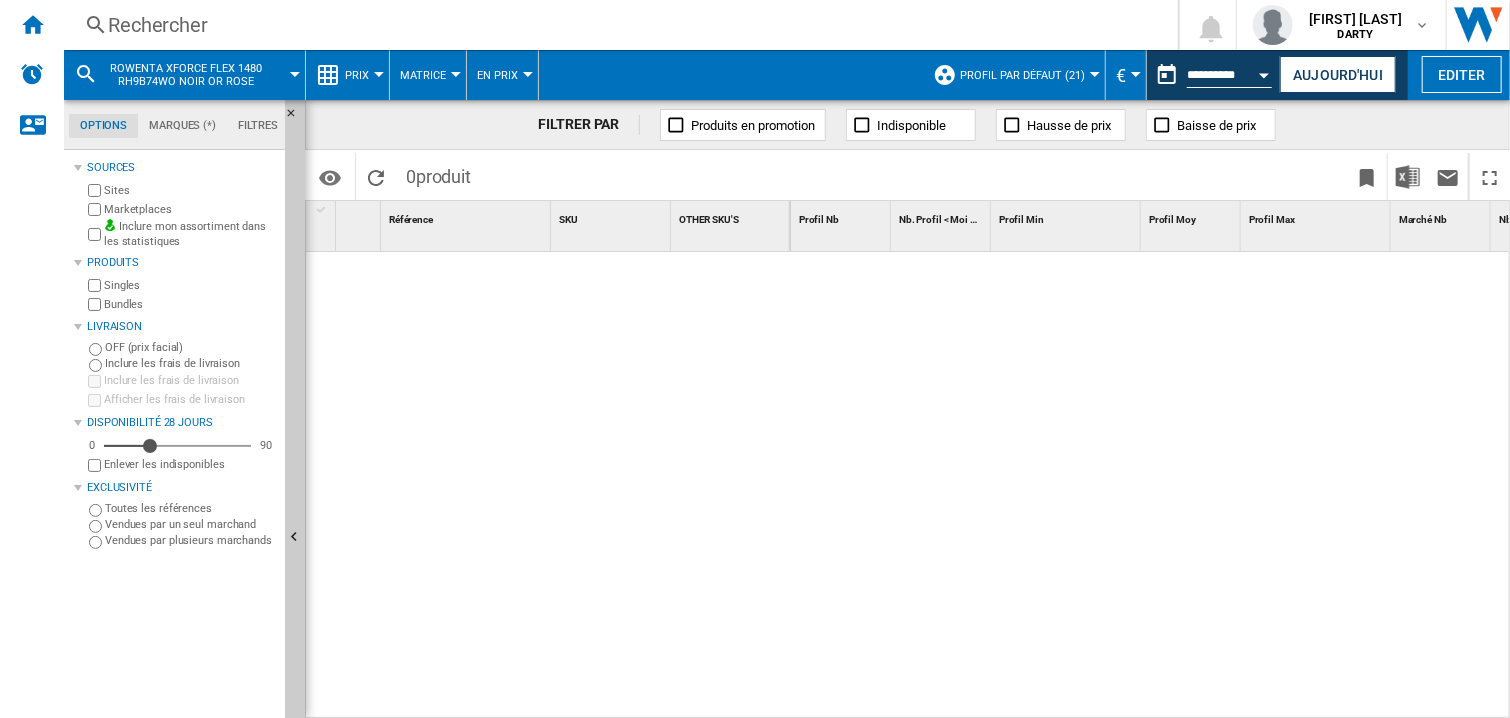 click at bounding box center [1151, 486] 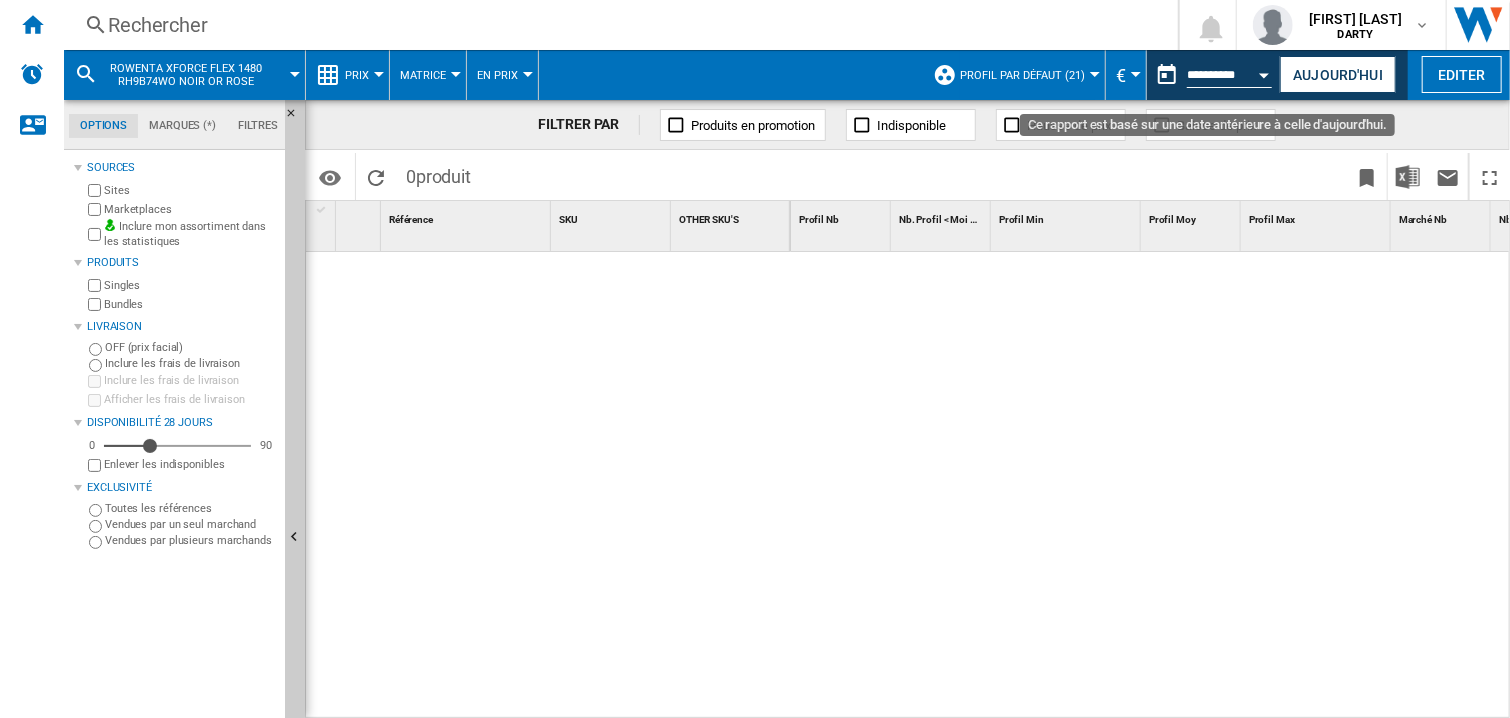 click at bounding box center [1265, 75] 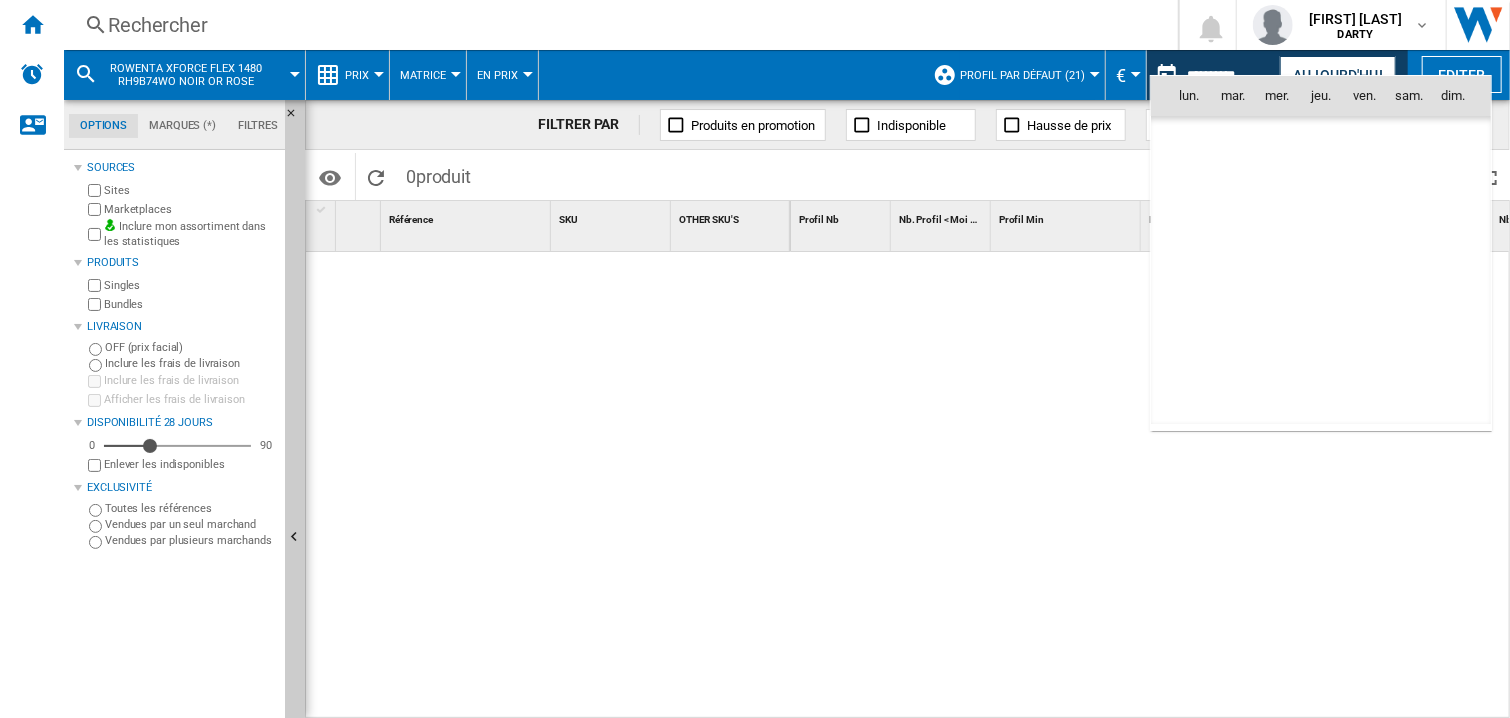 scroll, scrollTop: 6360, scrollLeft: 0, axis: vertical 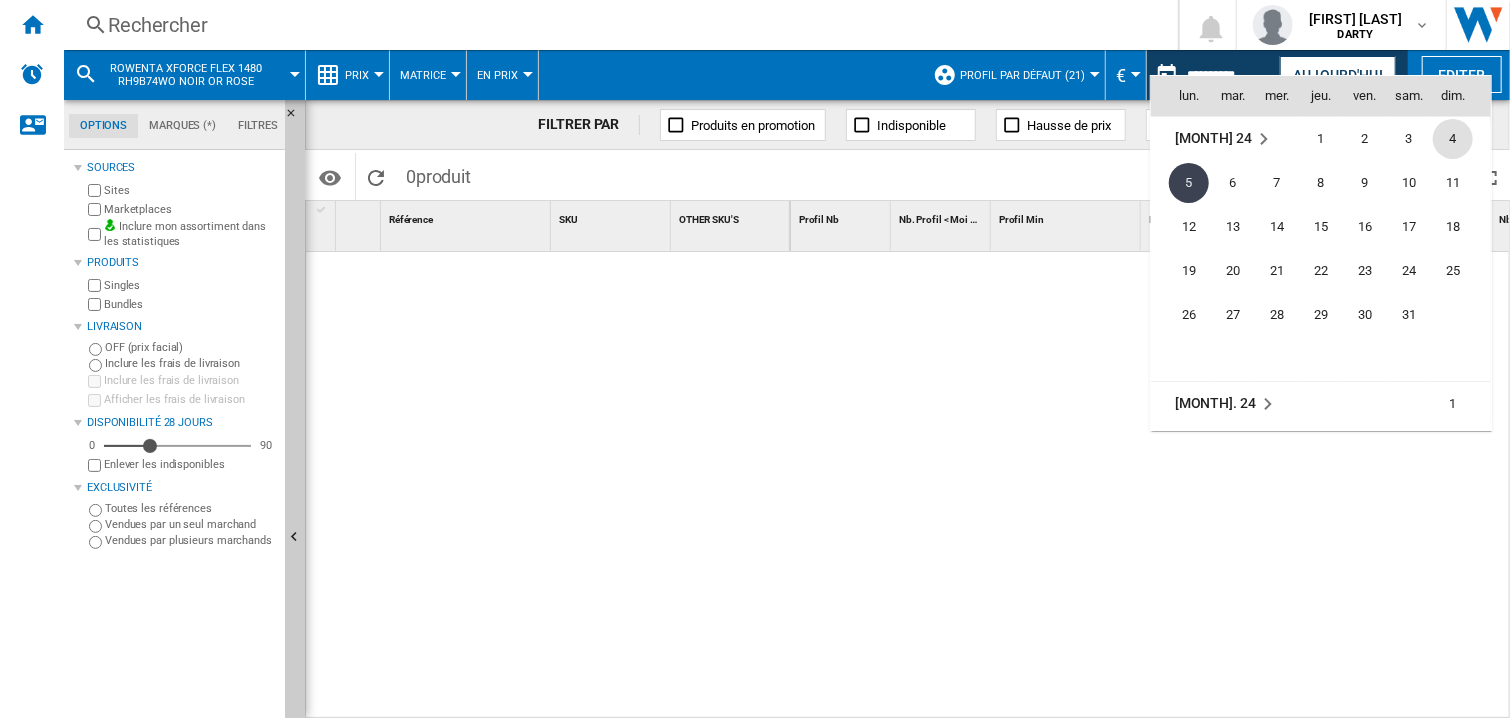 click on "4" at bounding box center [1453, 139] 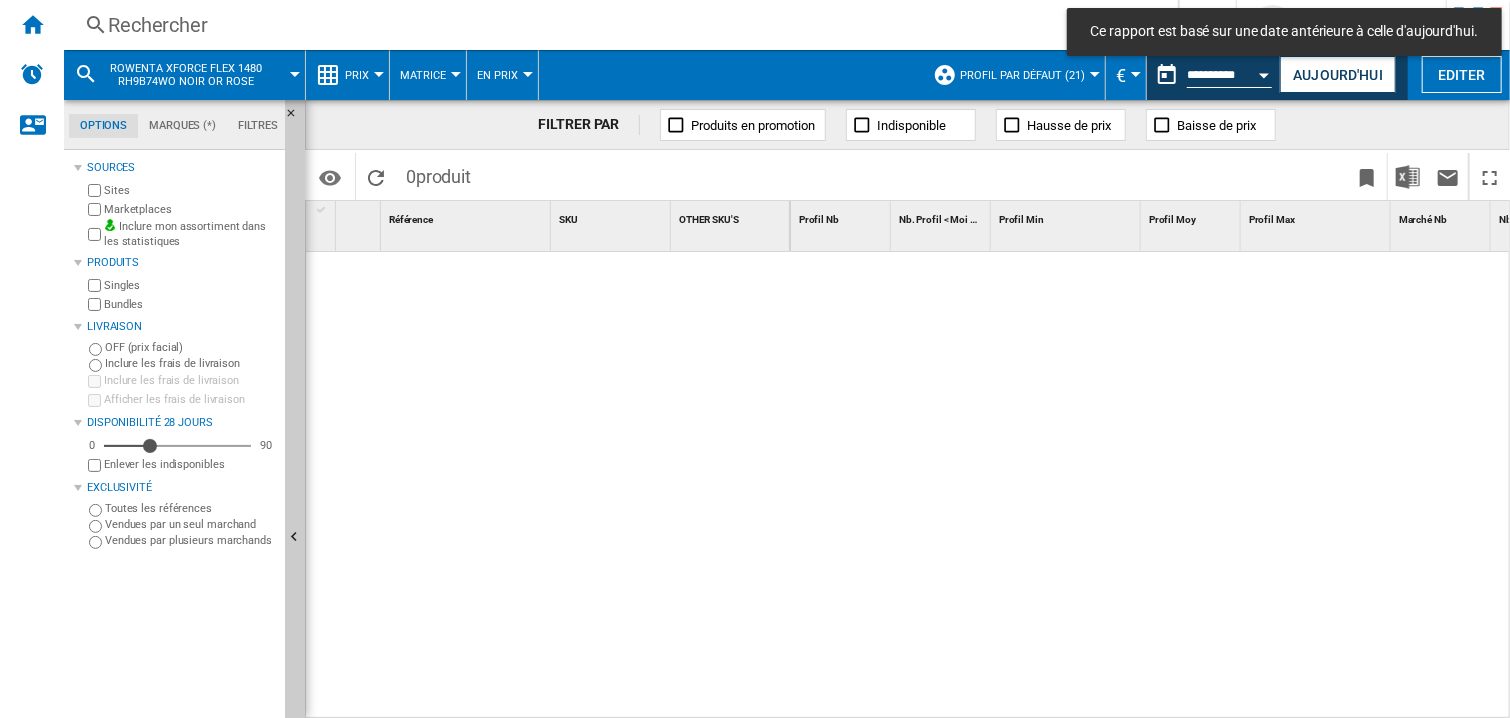 click on "Rechercher
Rechercher
0
[FIRST]
[LAST]
DARTY
FNAC
DARTY" at bounding box center (787, 25) 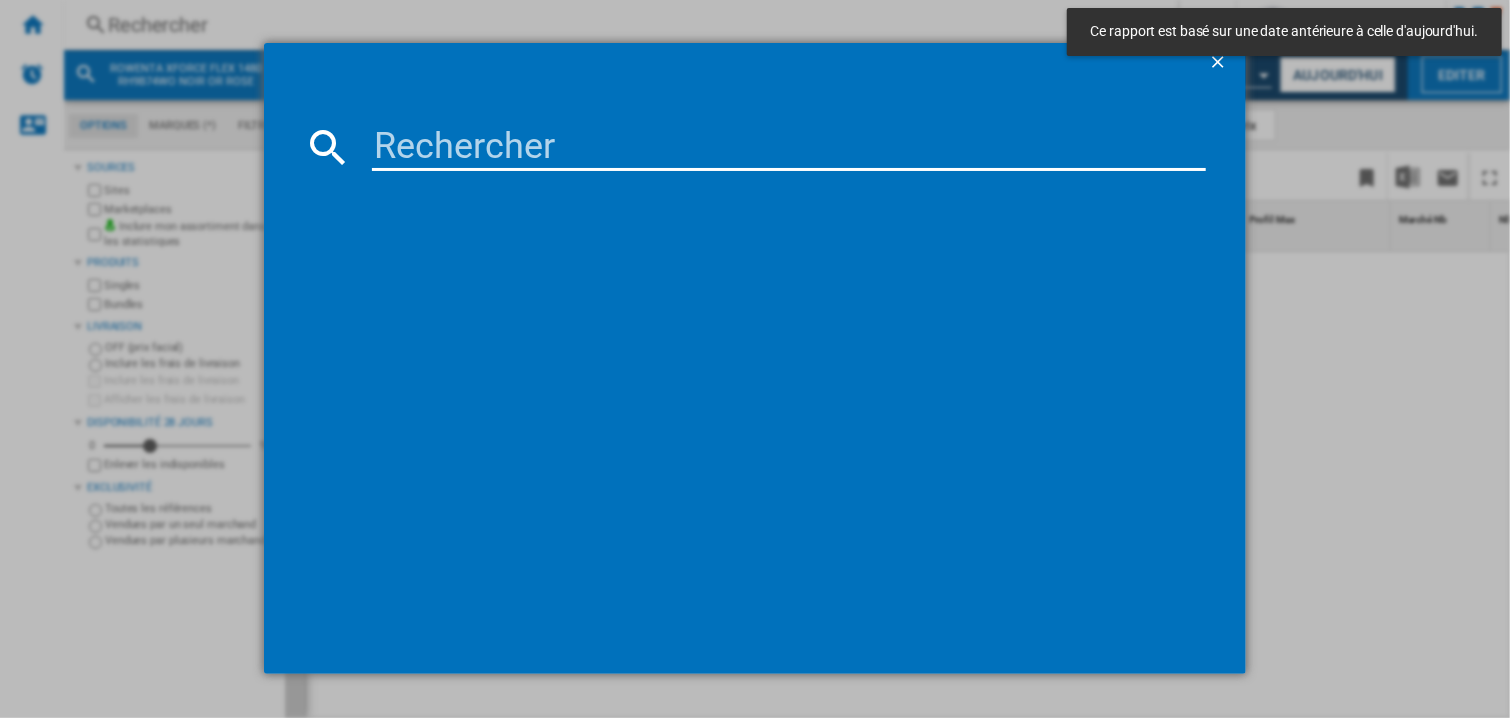 type on "7782179" 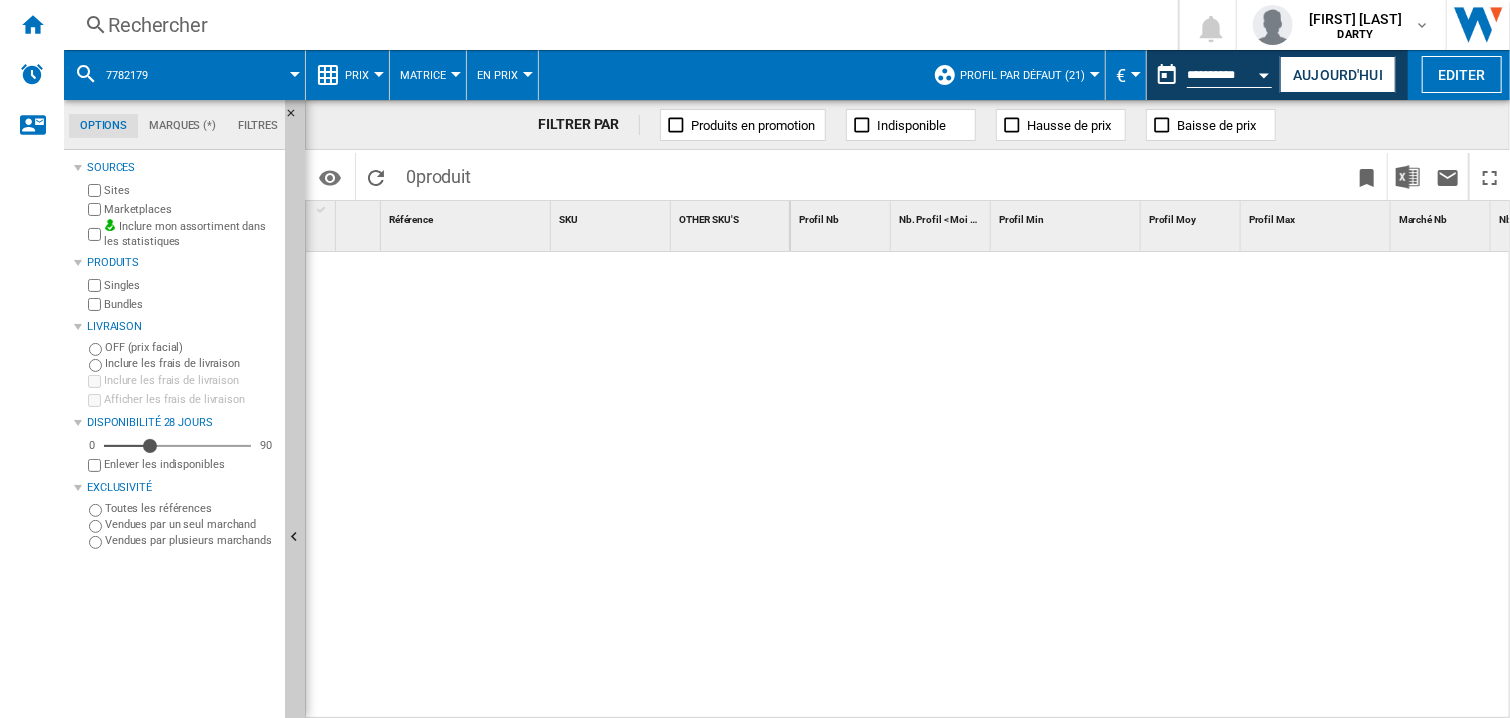 click at bounding box center (548, 481) 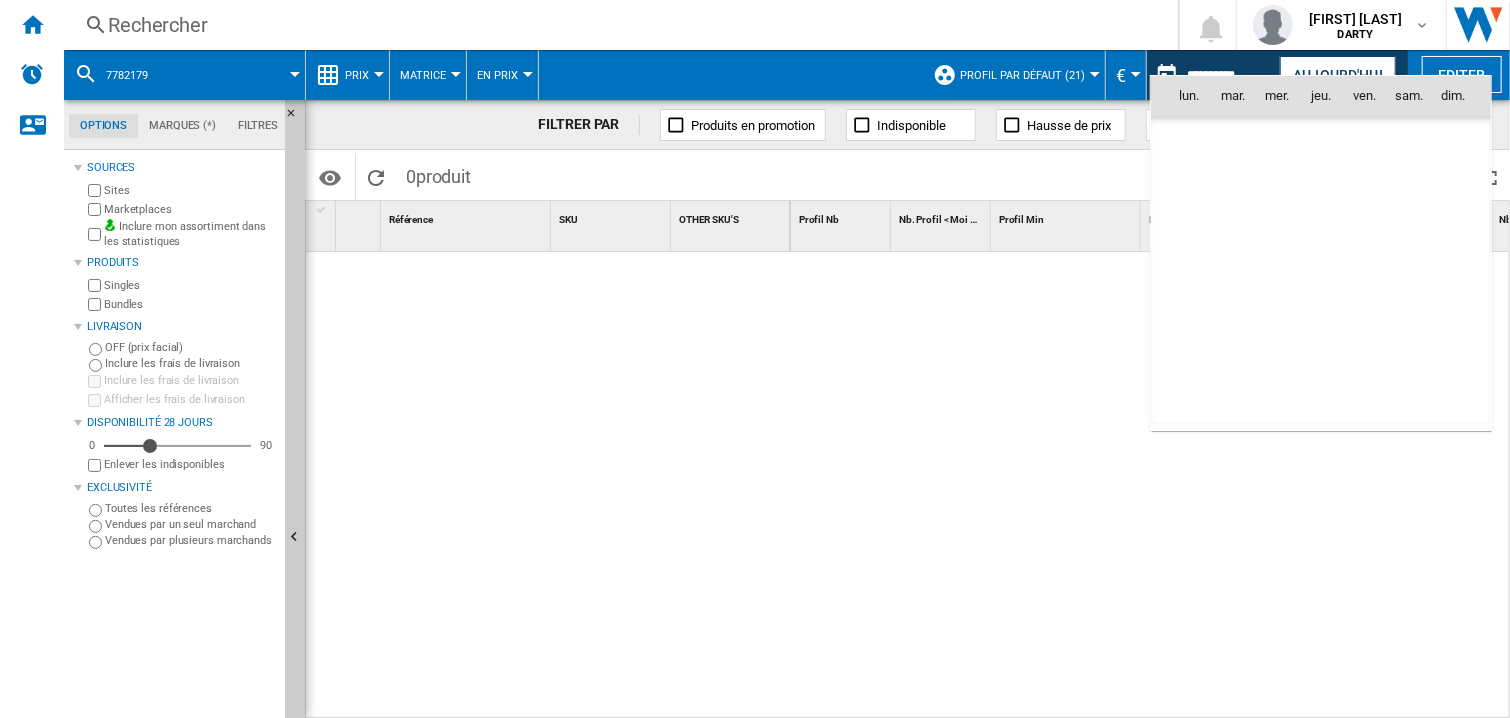 scroll, scrollTop: 6360, scrollLeft: 0, axis: vertical 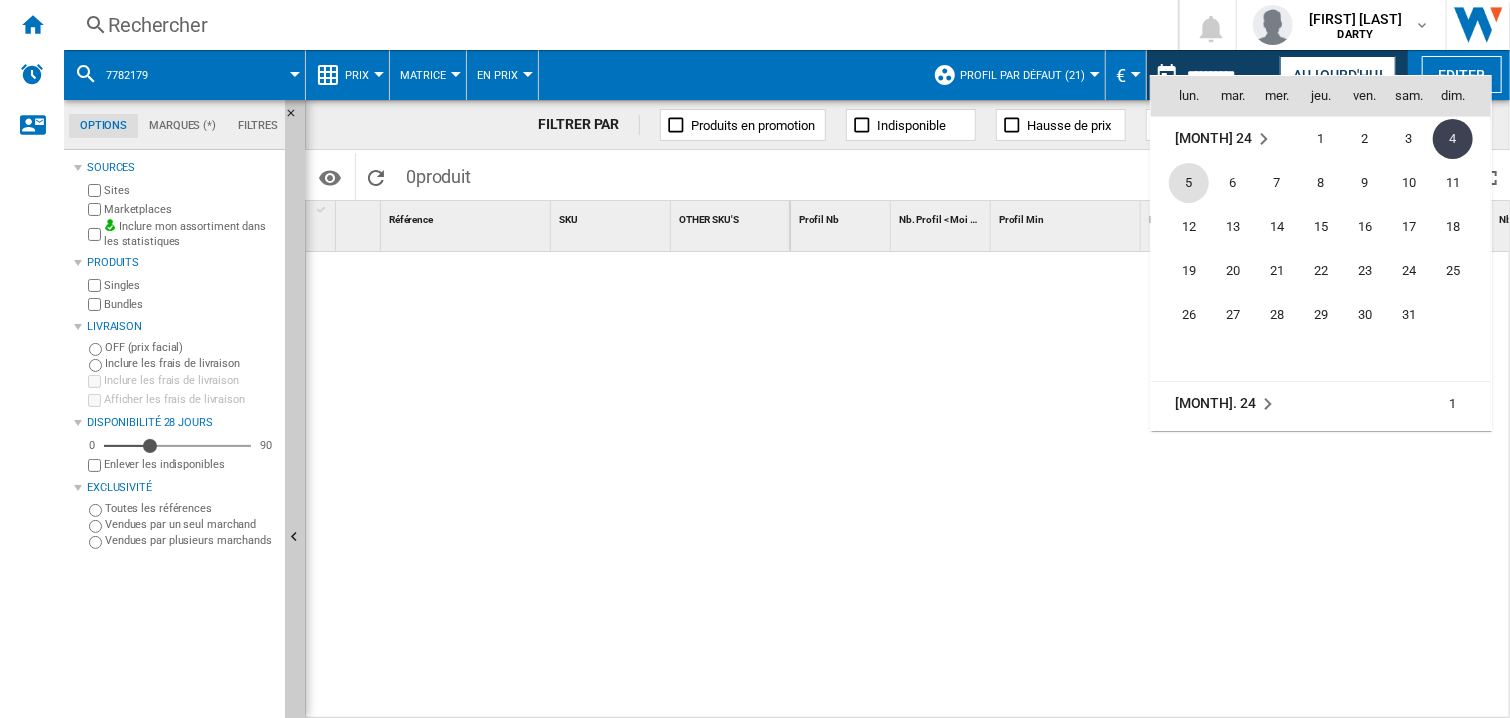 click on "5" at bounding box center (1189, 183) 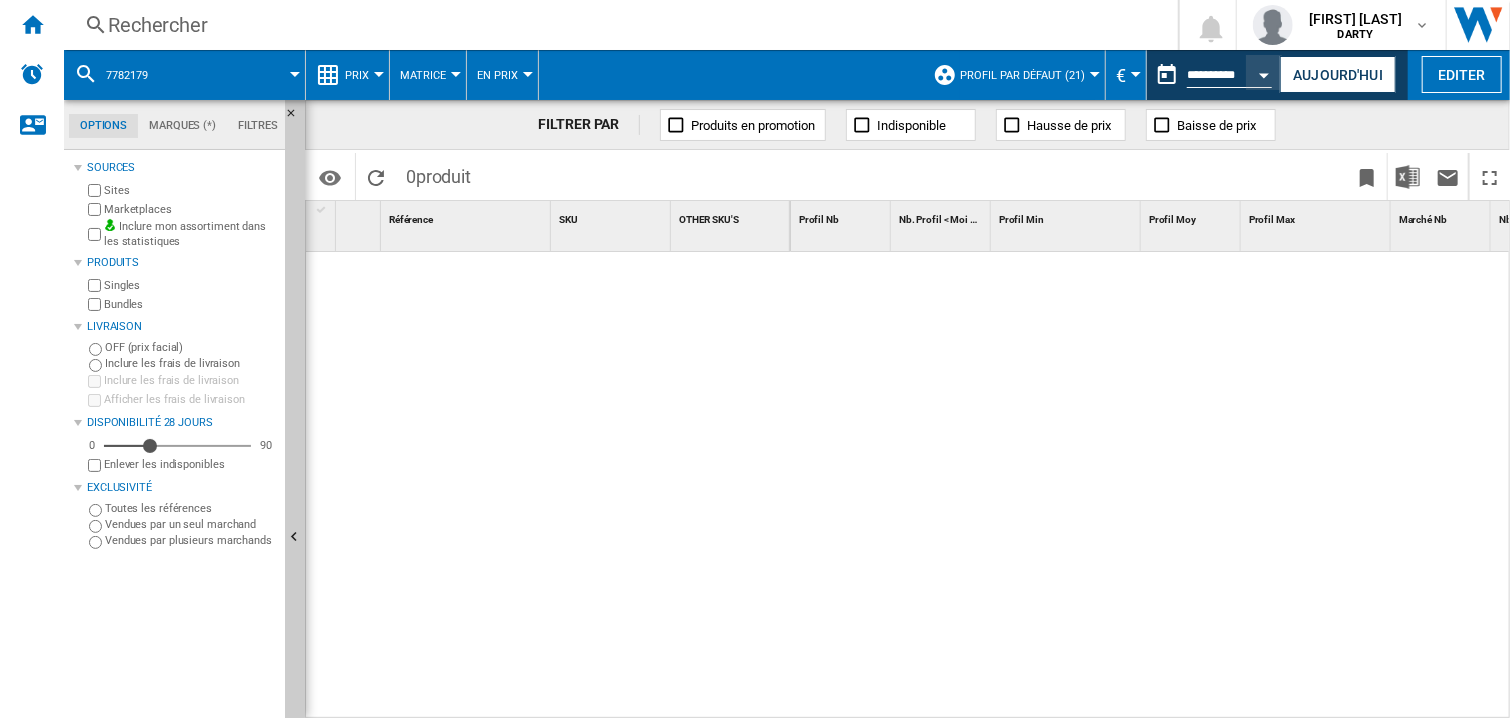 type on "**********" 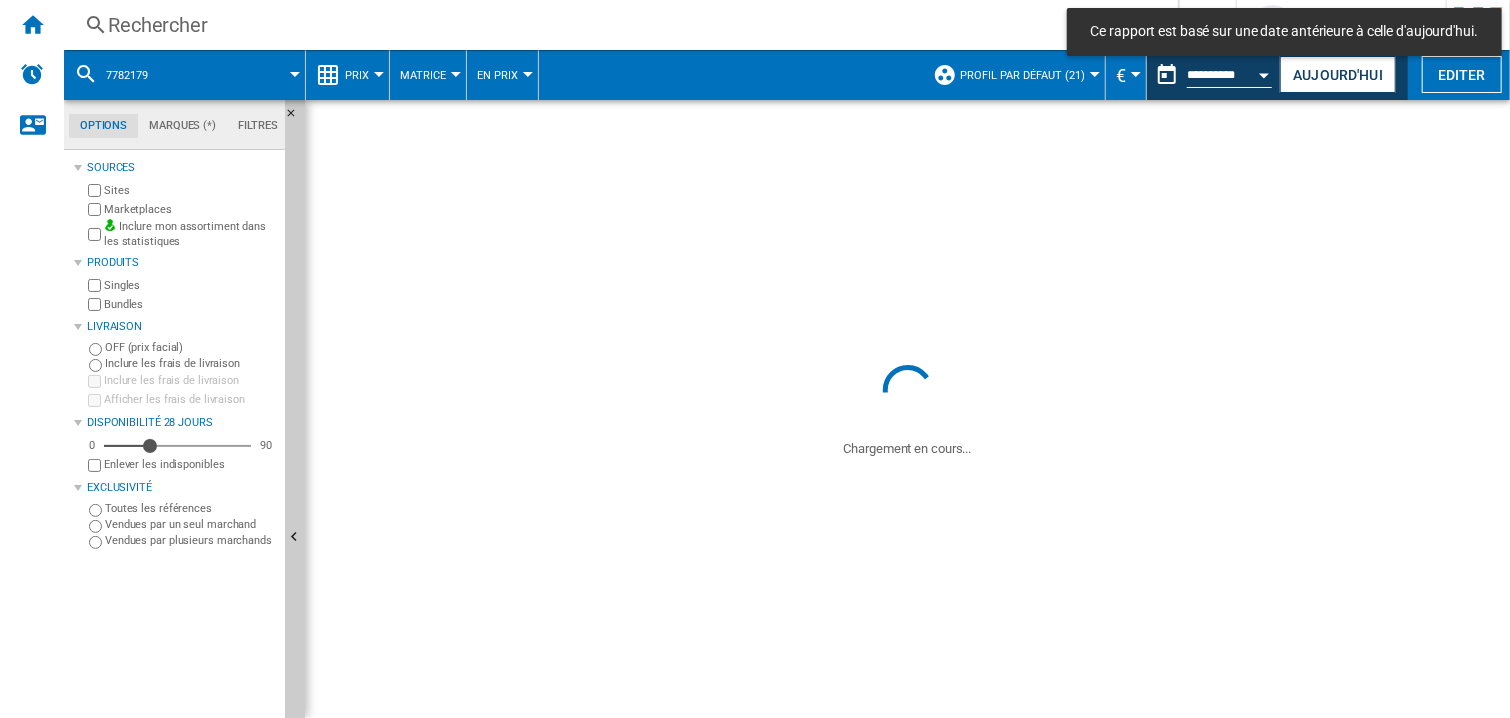 click on "Rechercher" at bounding box center [617, 25] 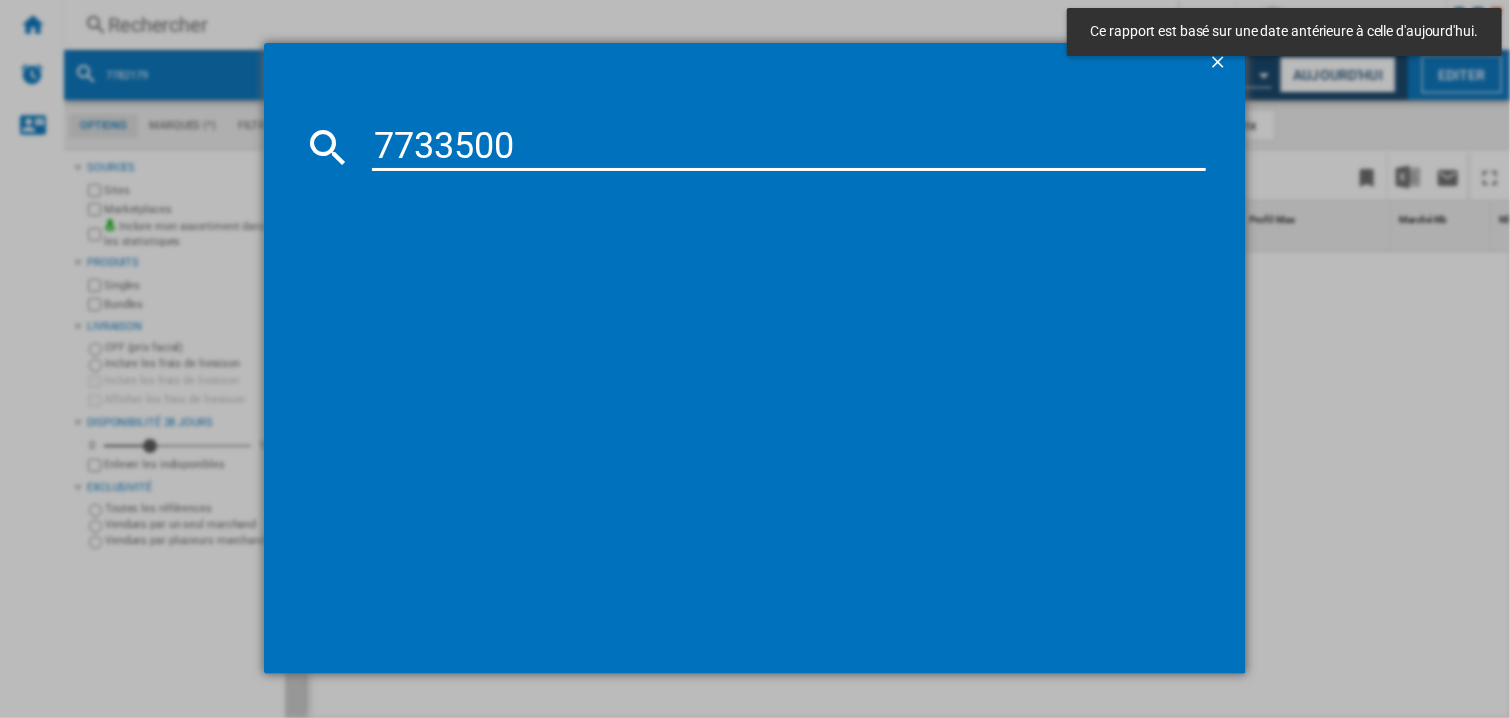 type on "7733500" 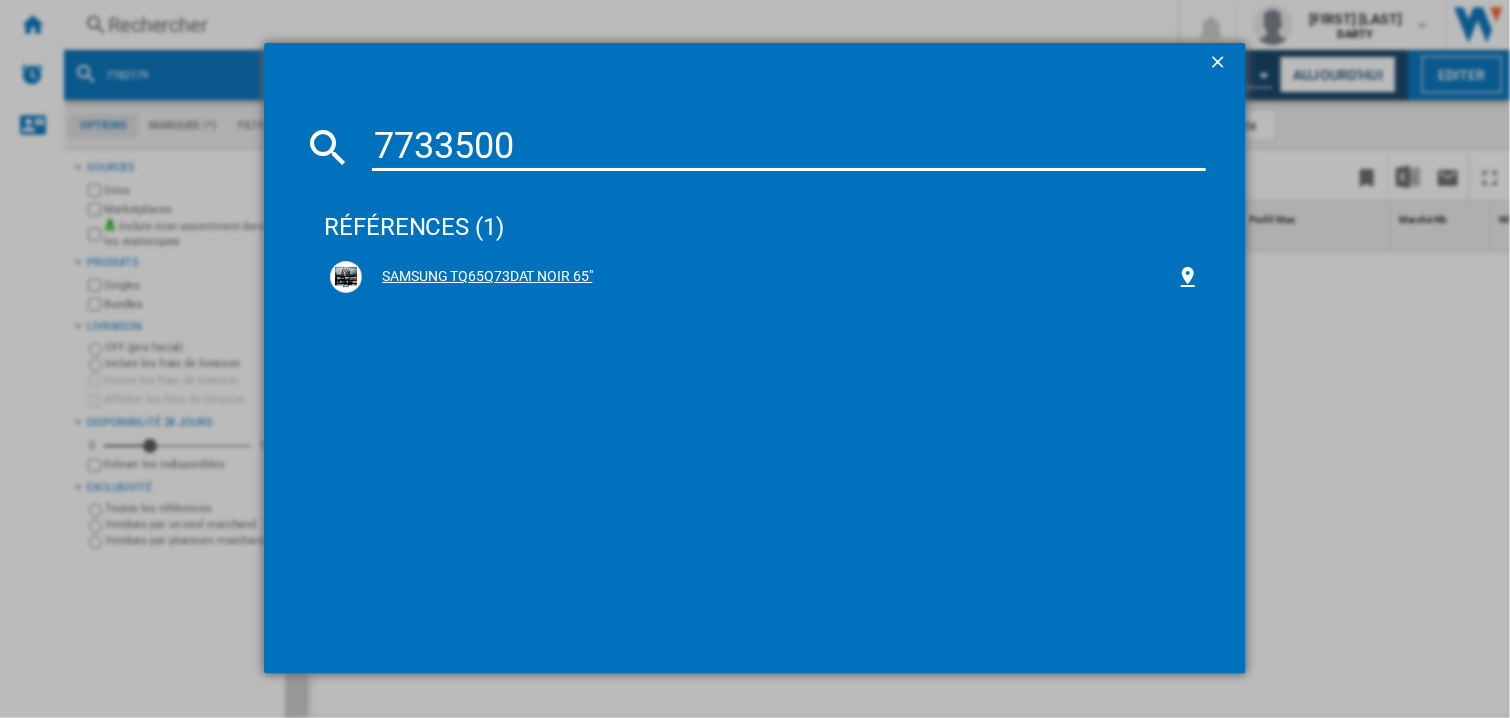click on "SAMSUNG TQ65Q73DAT NOIR 65"" at bounding box center [769, 277] 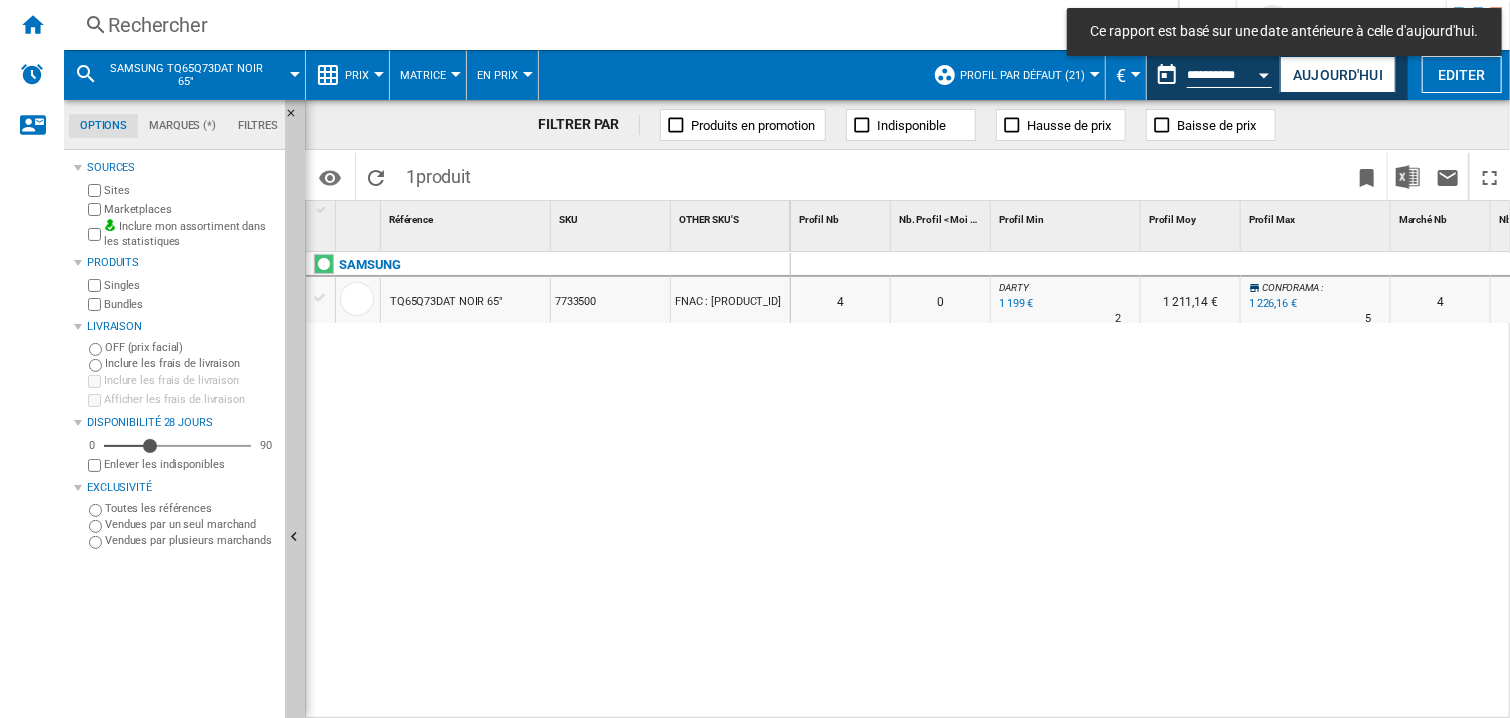click at bounding box center [1066, 265] 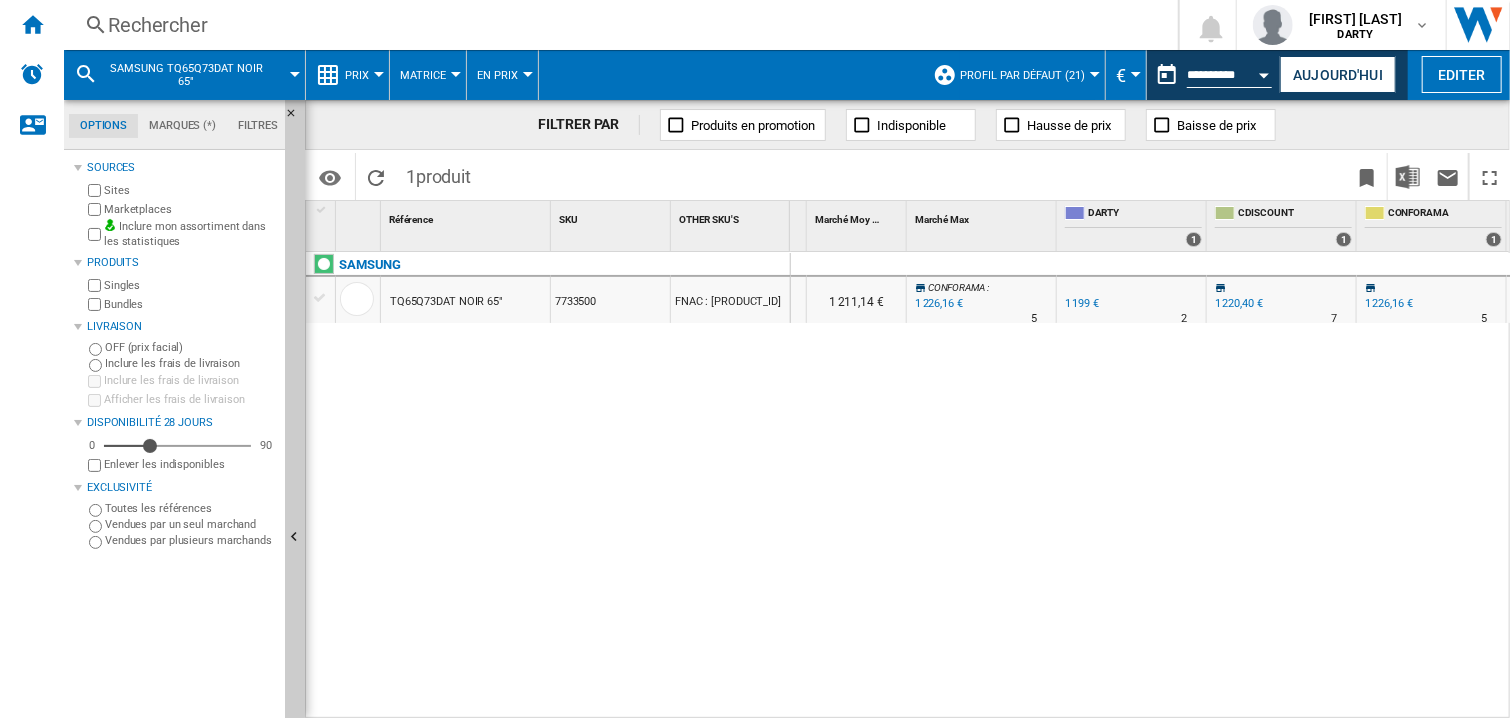 click on "0
0
0
0
4
0
DARTY
:
0.0 %
1 199 €
%
N/A
2
DARTY  :
1 211,14 €
CONFORAMA
:
+2.3 %
1 226,16 €
%
N/A
5
CONFORAMA  :
4
0
DARTY
:
0.0 %
1 199 €" at bounding box center (1151, 486) 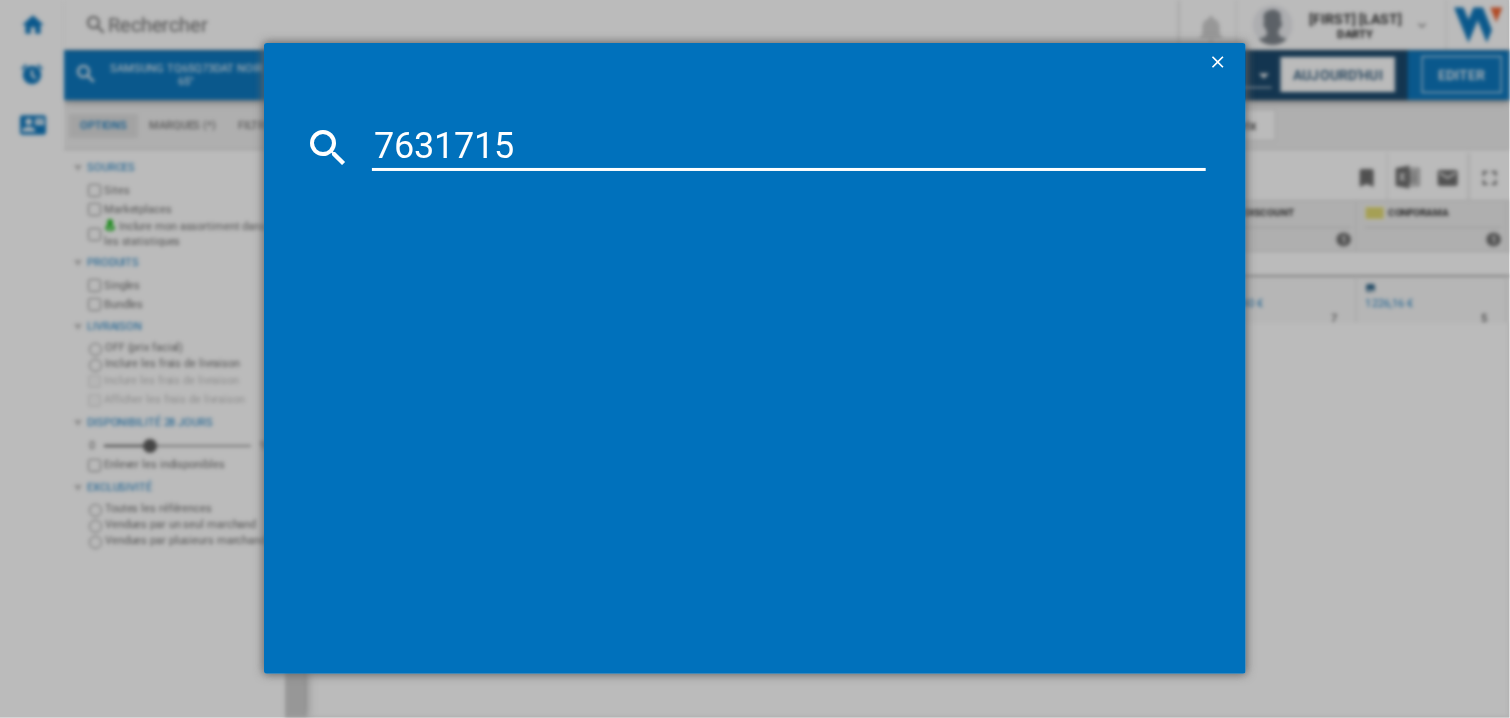 type on "7631715" 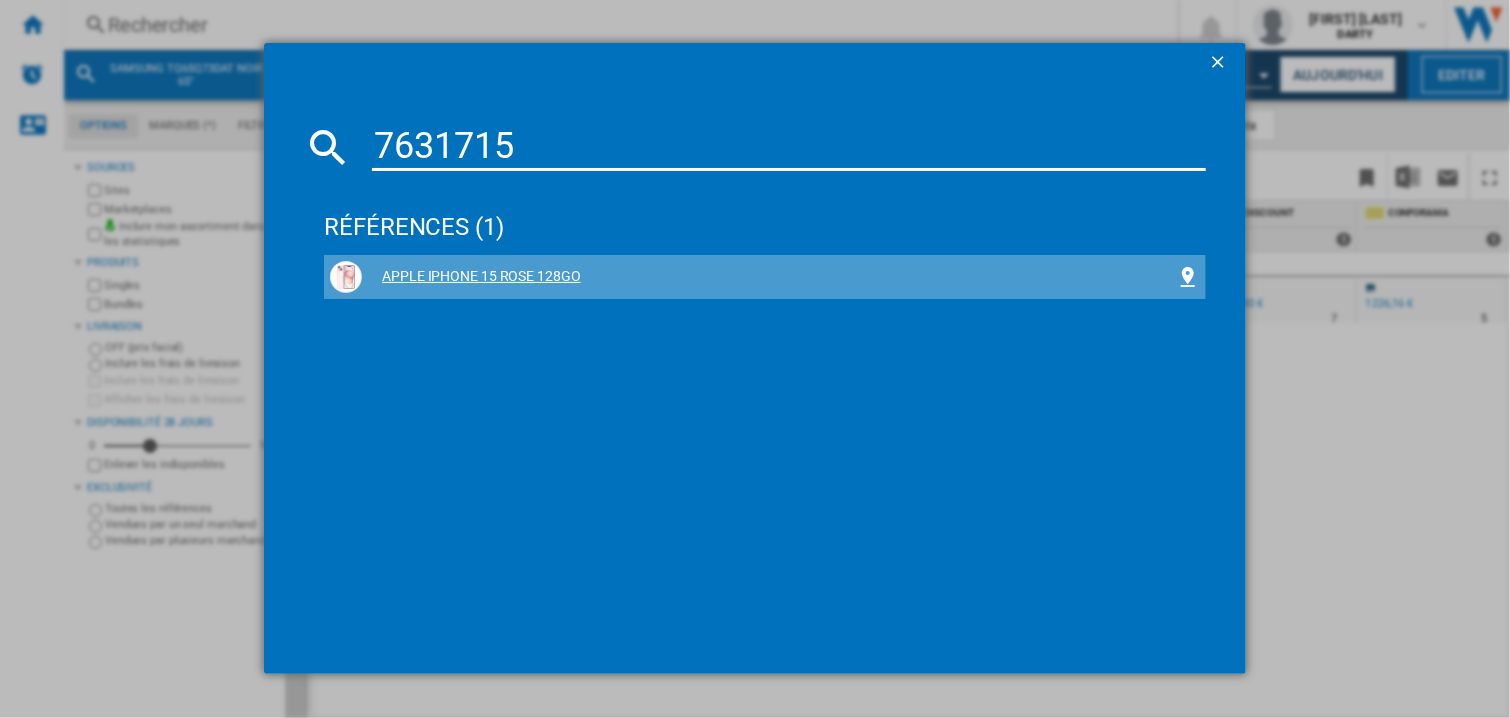 click on "APPLE IPHONE 15 ROSE 128GO" at bounding box center (769, 277) 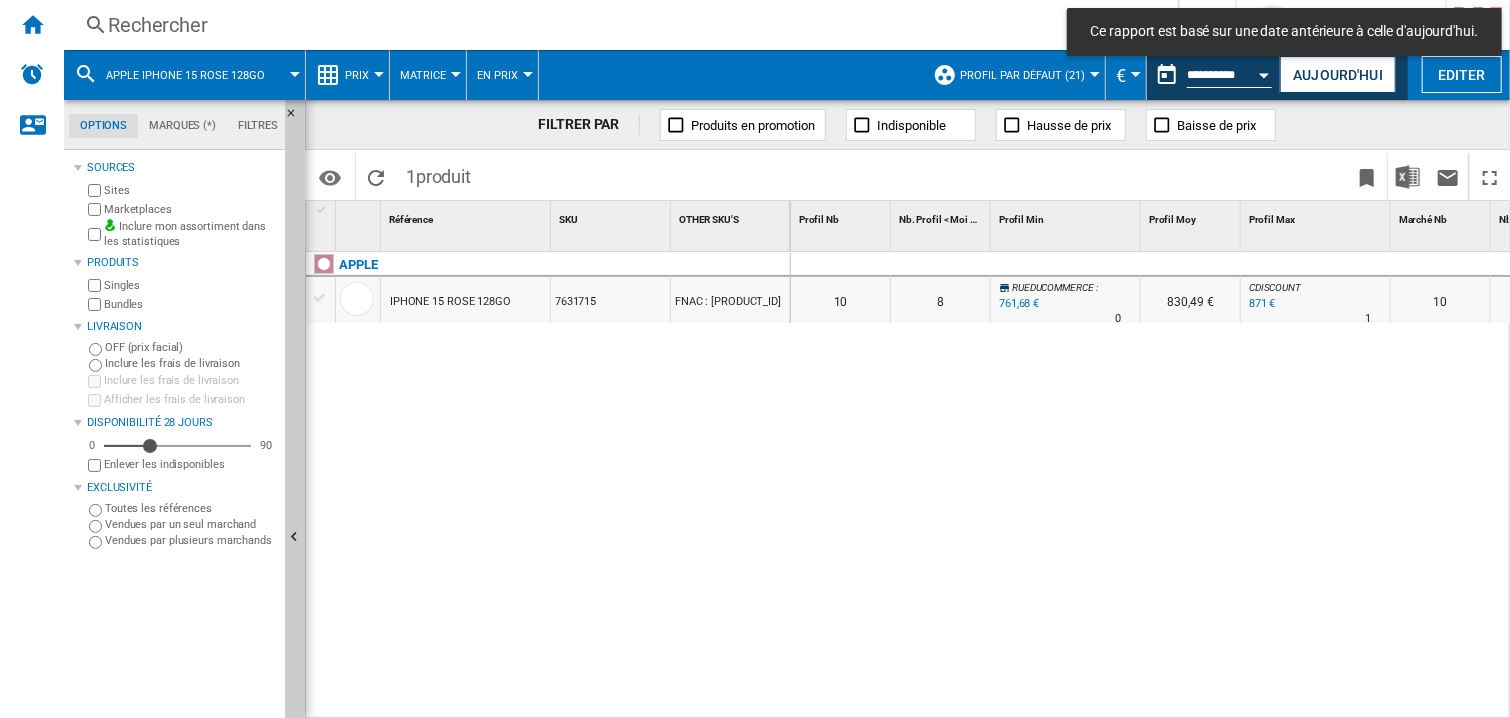 click at bounding box center [1066, 265] 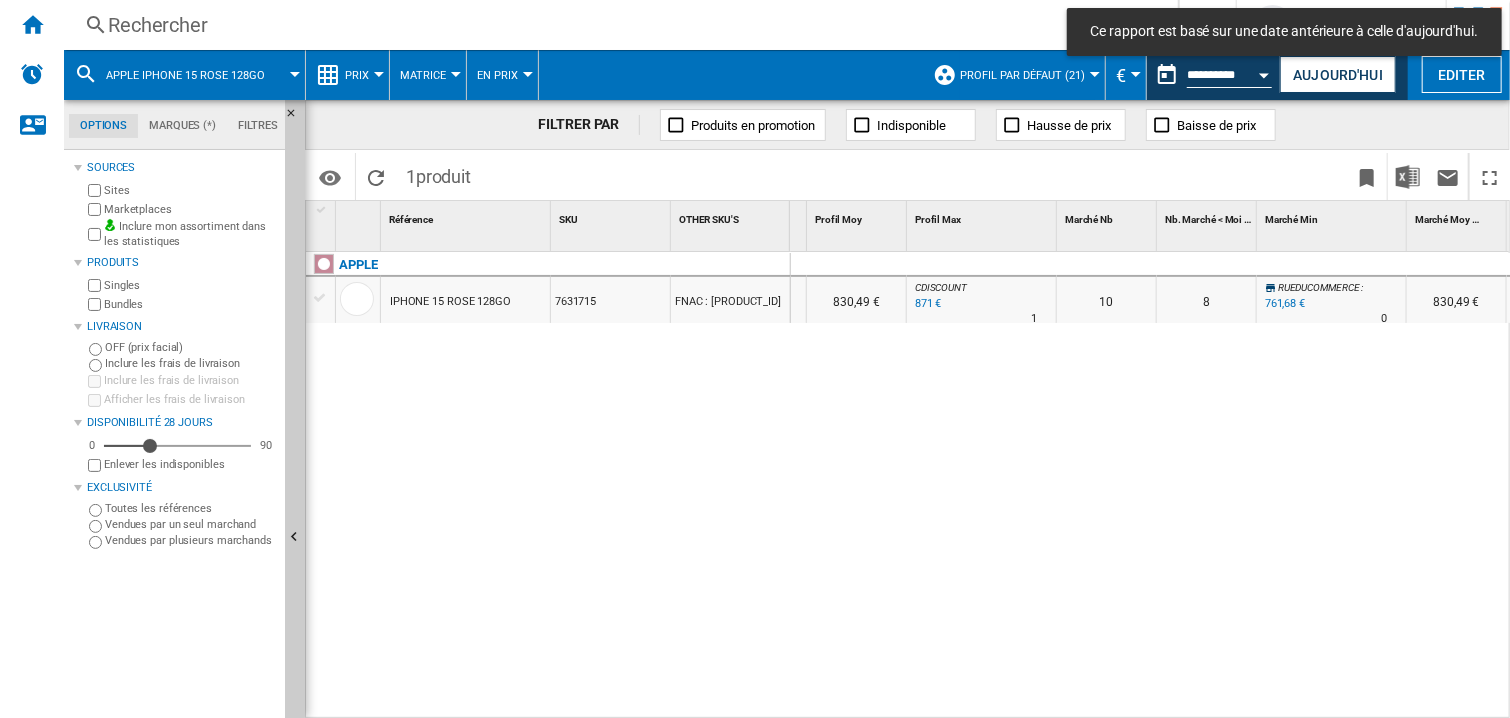 scroll, scrollTop: 0, scrollLeft: 484, axis: horizontal 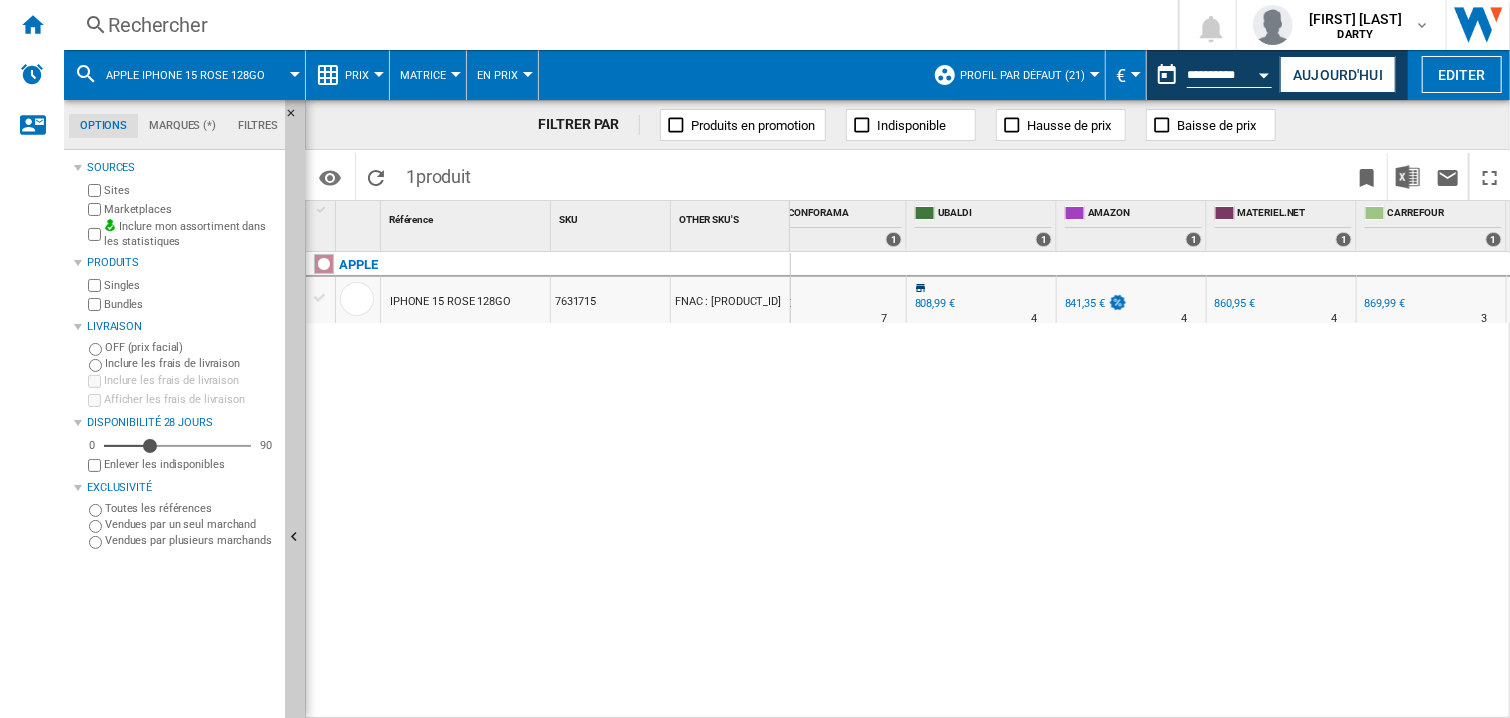 click on "0
0
0
0
10
8
RUEDUCOMMERCE
:
-12.6 %
761,68 €
%
N/A
0
RUEDUCOMMERCE  :
830,49 €
CDISCOUNT
:
0.0 %
871 €
%
N/A
1
CDISCOUNT  :
10
8
RUEDUCOMMERCE
:
-12.6 % 761,68 €" at bounding box center (1151, 486) 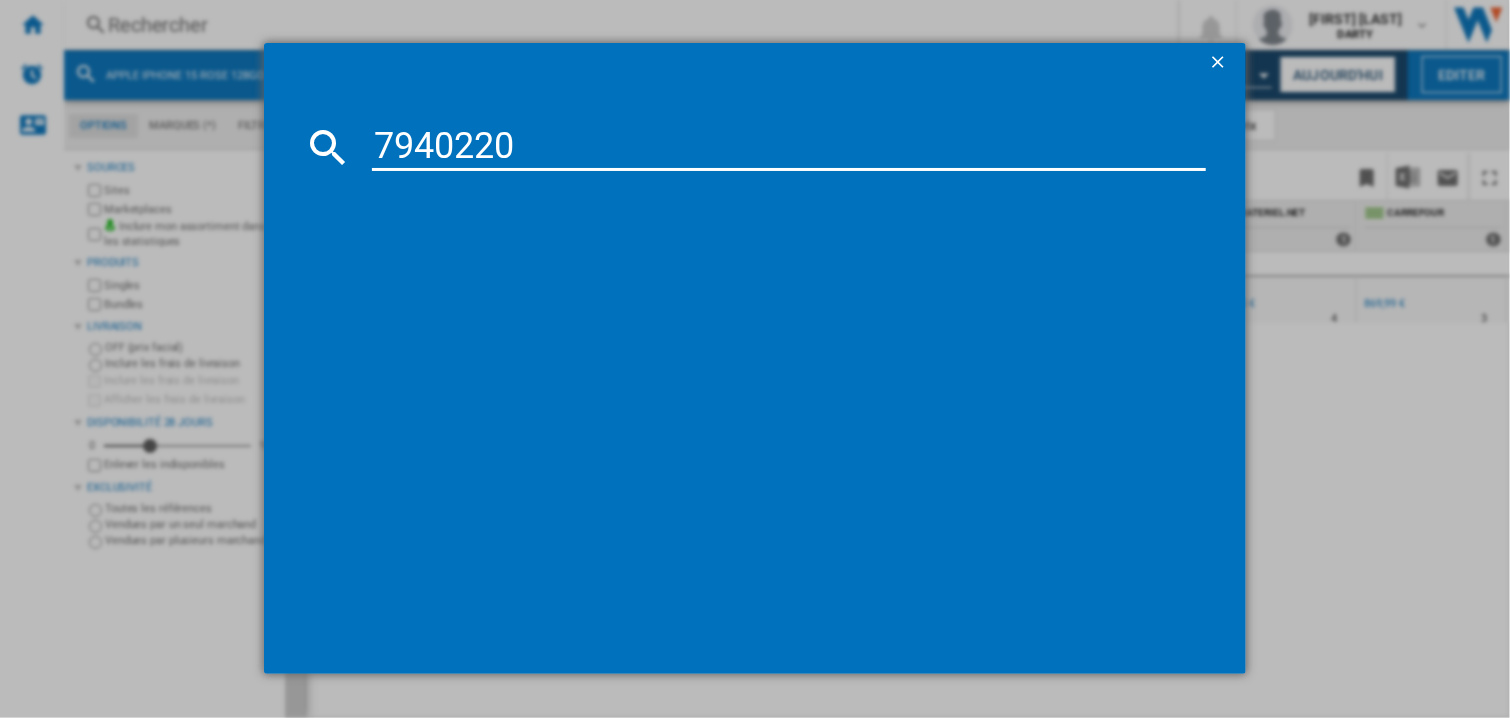 type on "7940220" 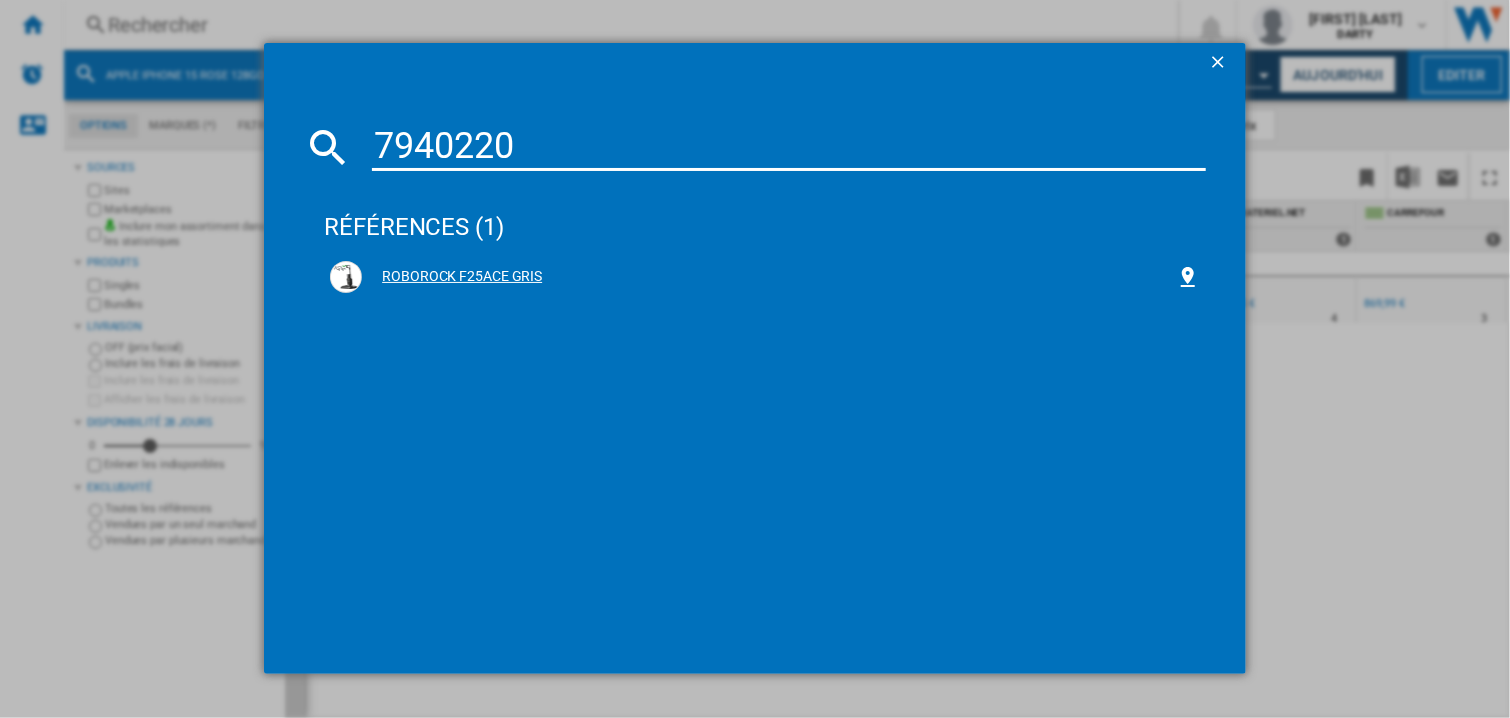 click on "ROBOROCK F25ACE GRIS" at bounding box center (765, 277) 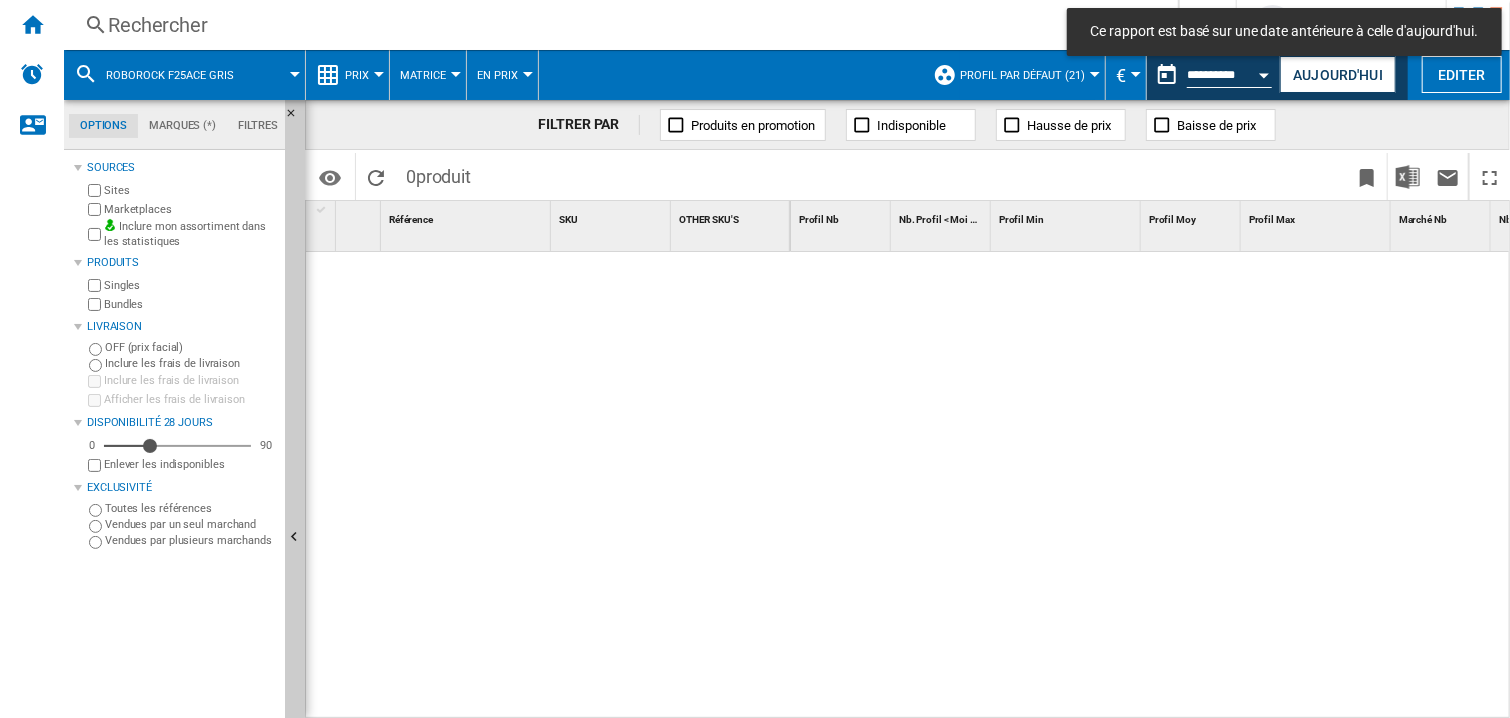 click at bounding box center [1151, 486] 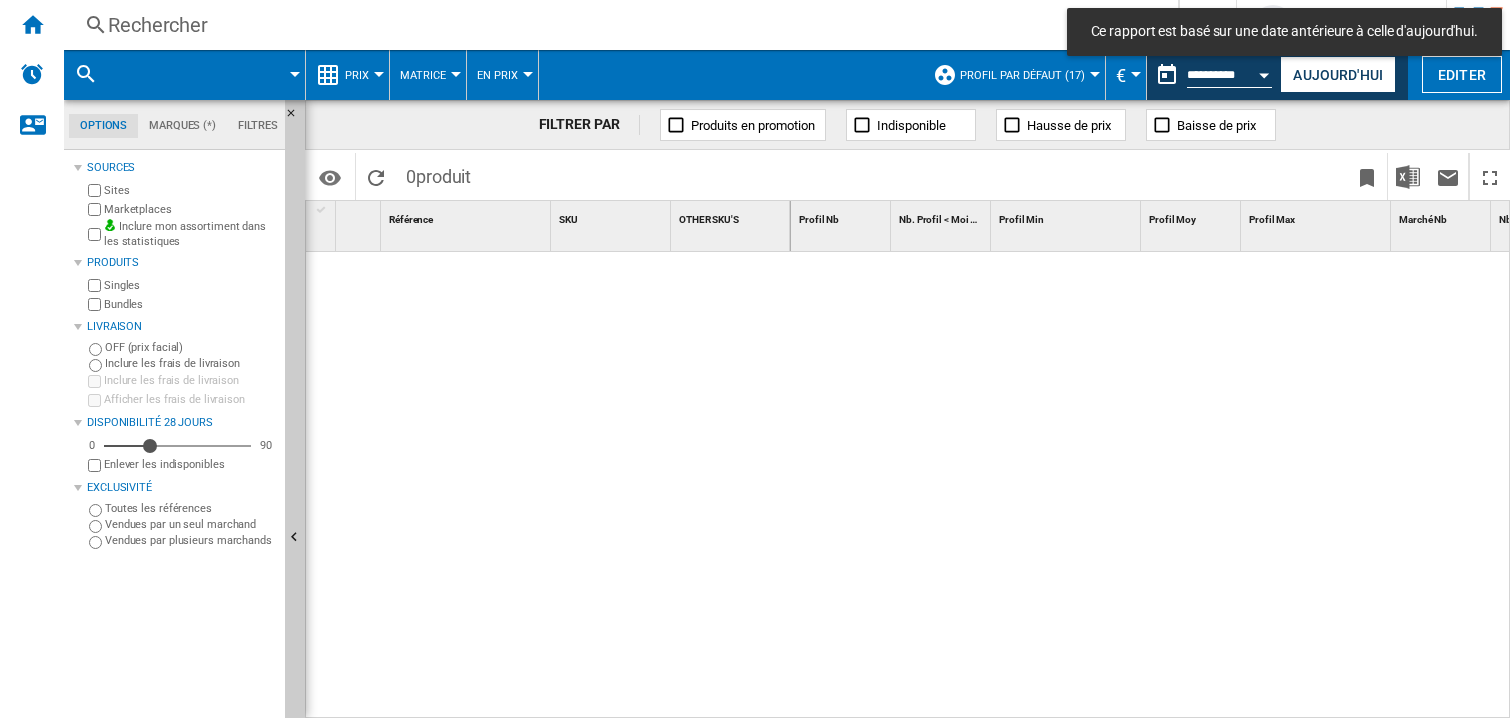 scroll, scrollTop: 0, scrollLeft: 0, axis: both 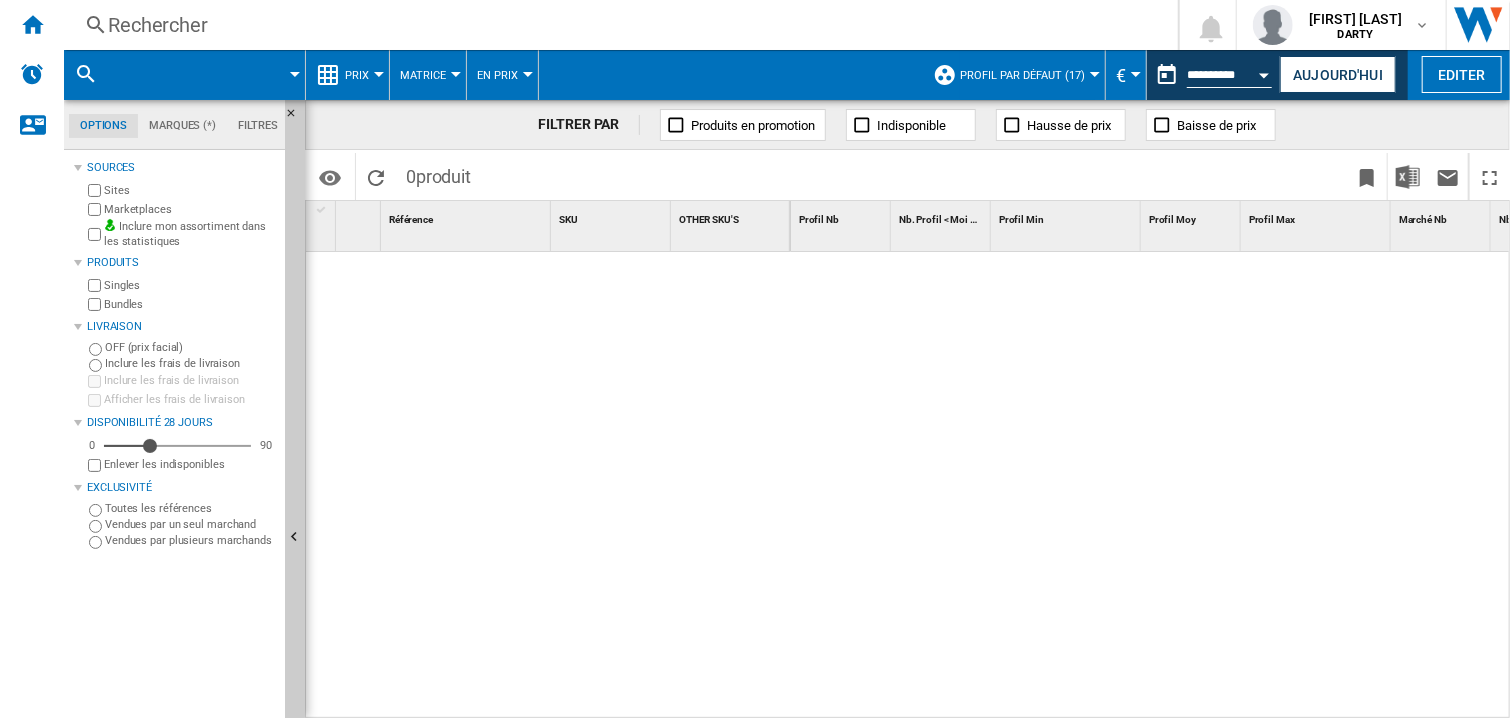 click on "Rechercher" at bounding box center [617, 25] 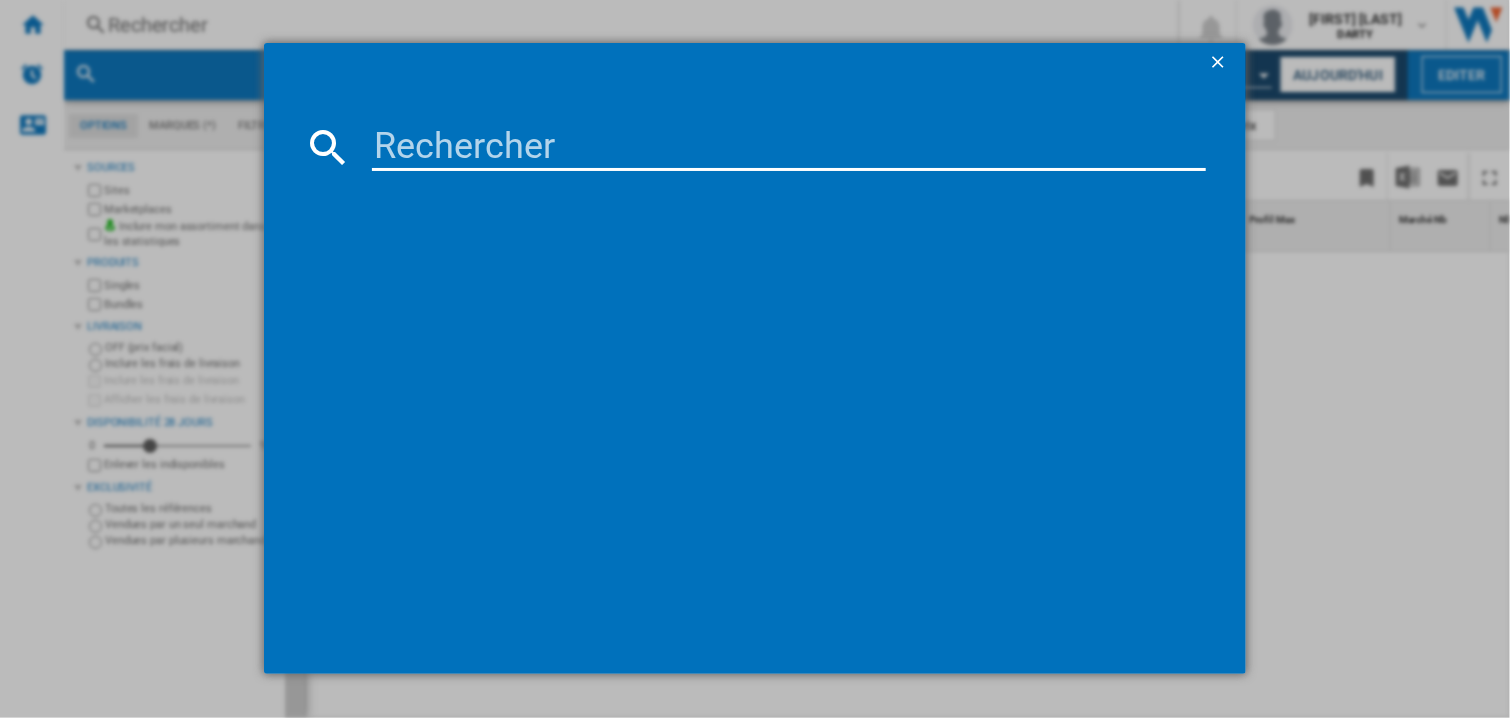 click at bounding box center (789, 147) 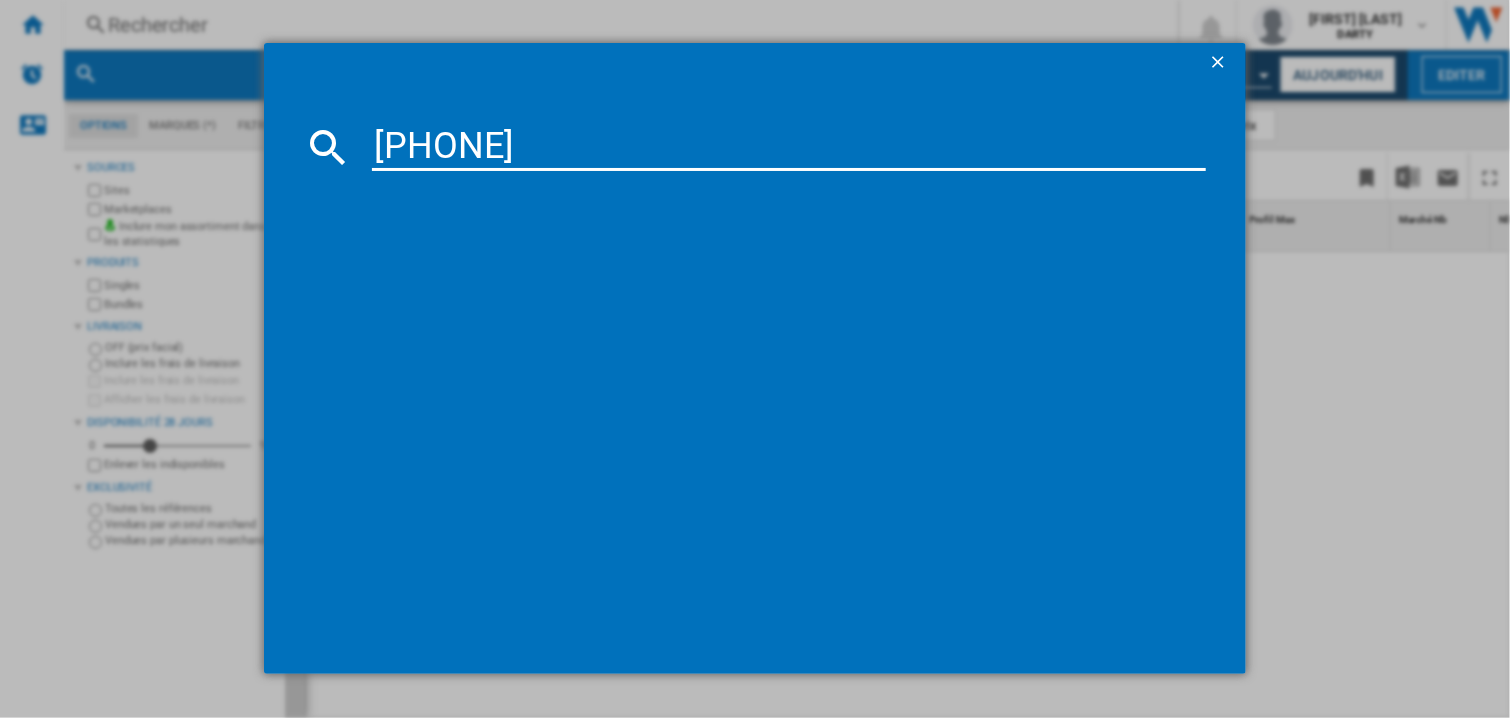 type on "7940220" 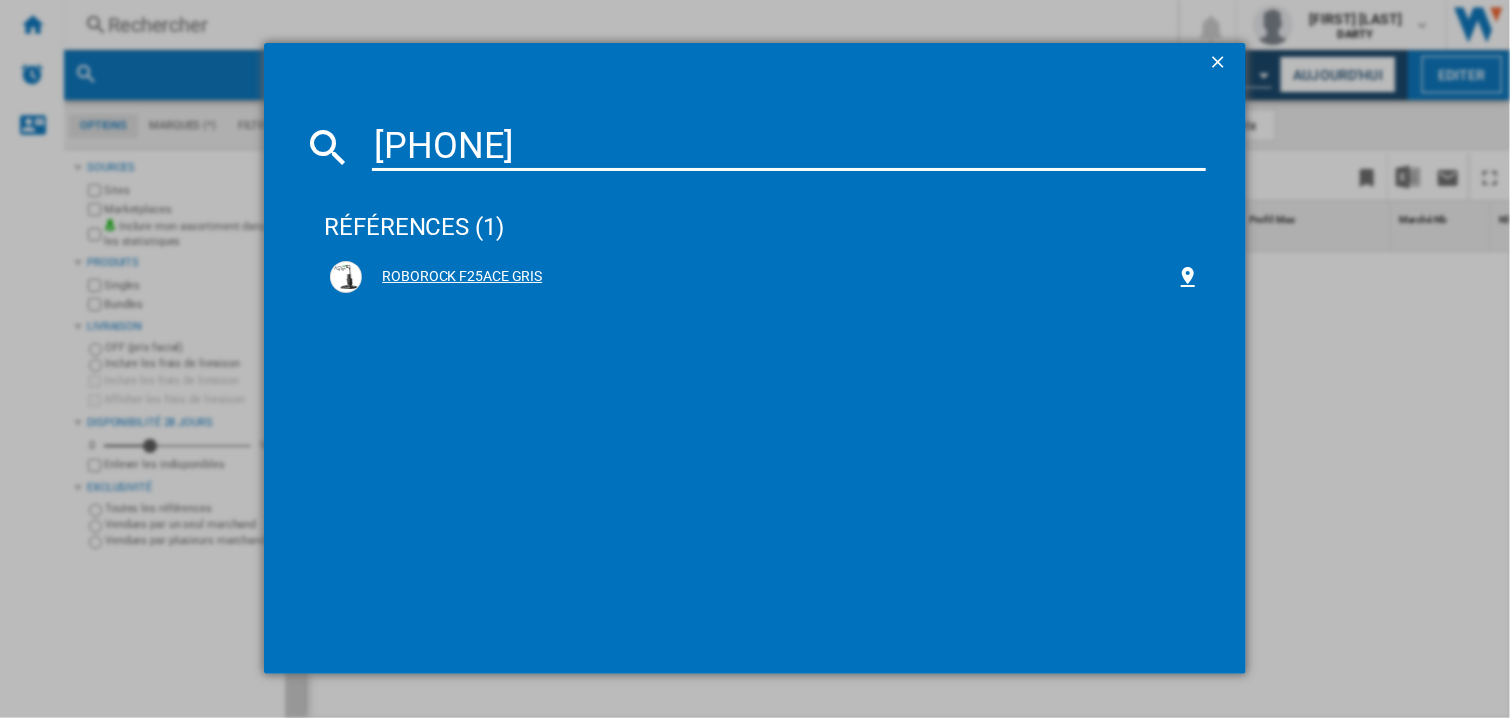 click on "ROBOROCK F25ACE GRIS" at bounding box center [769, 277] 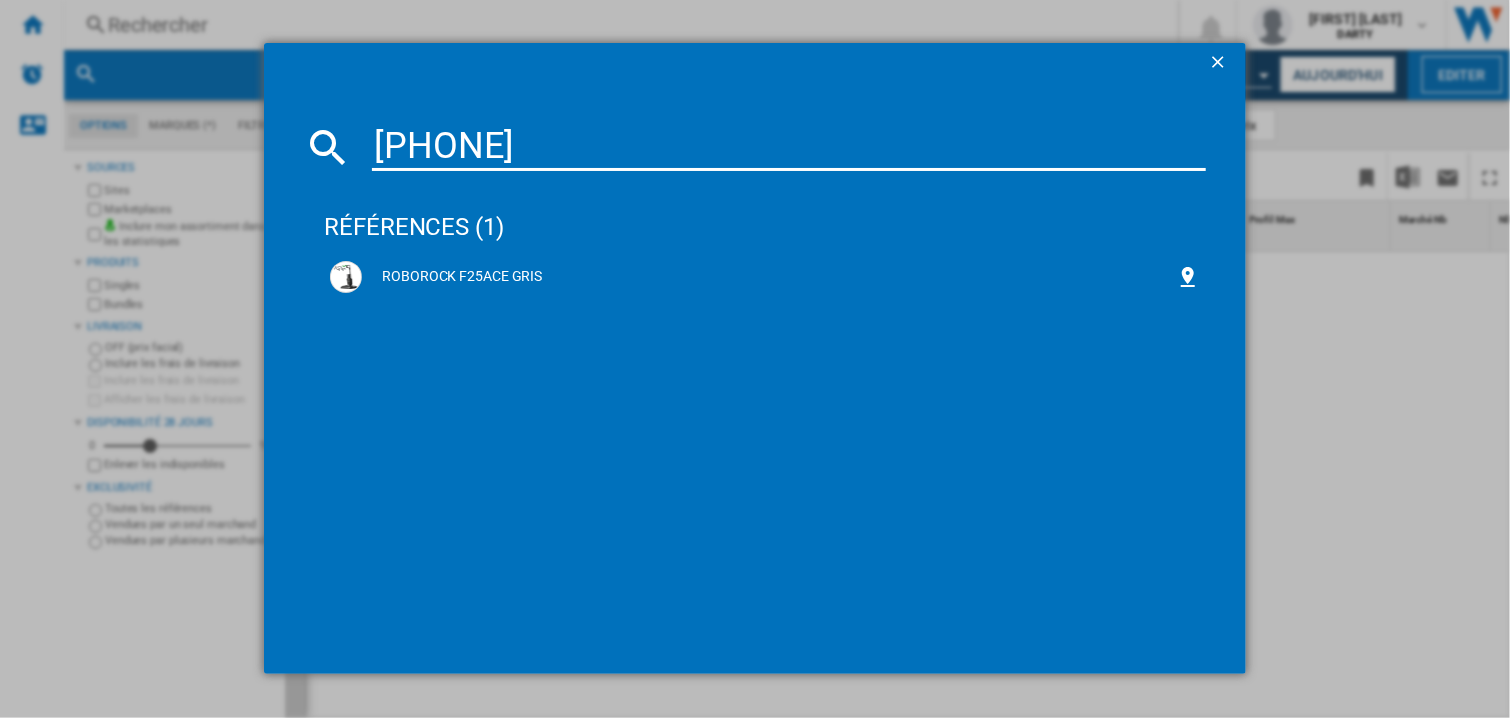 click on "7940220" at bounding box center [789, 147] 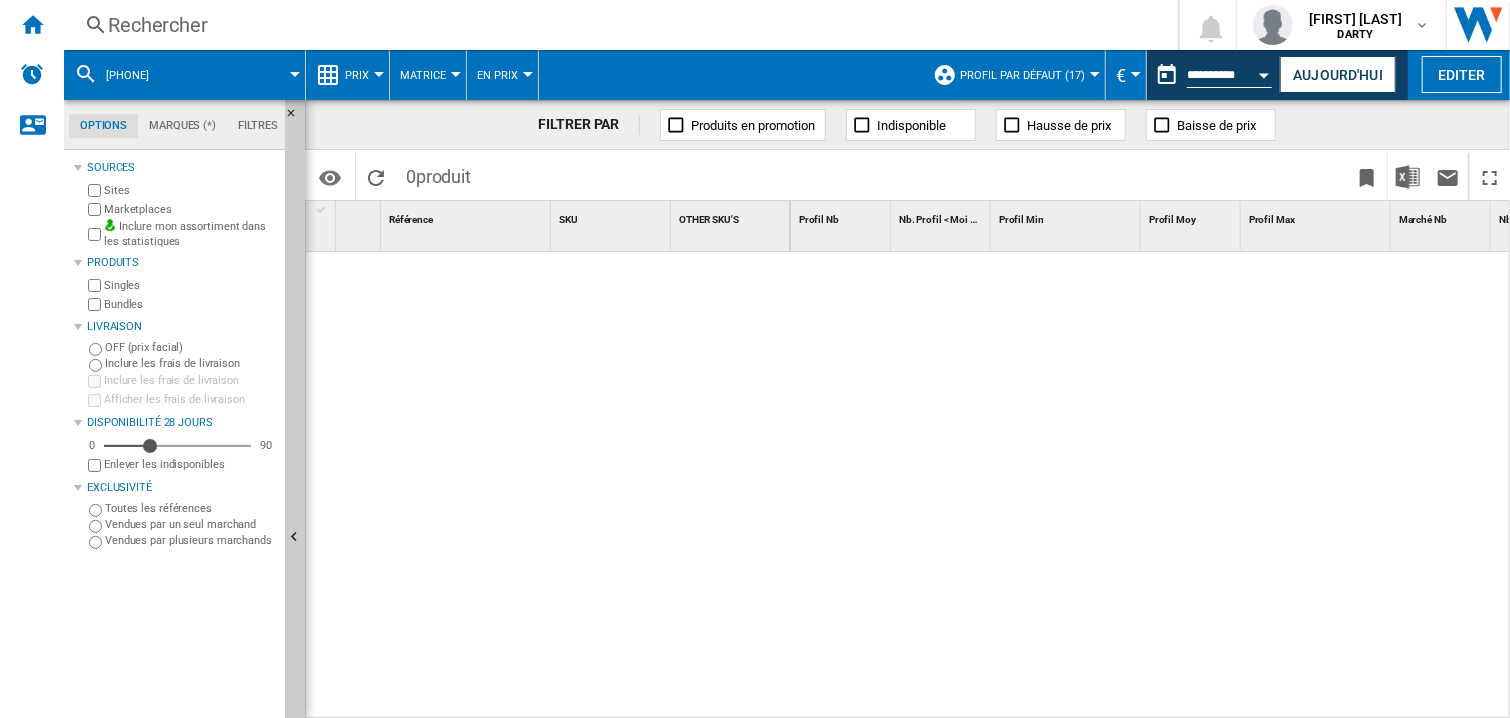 click at bounding box center [1151, 486] 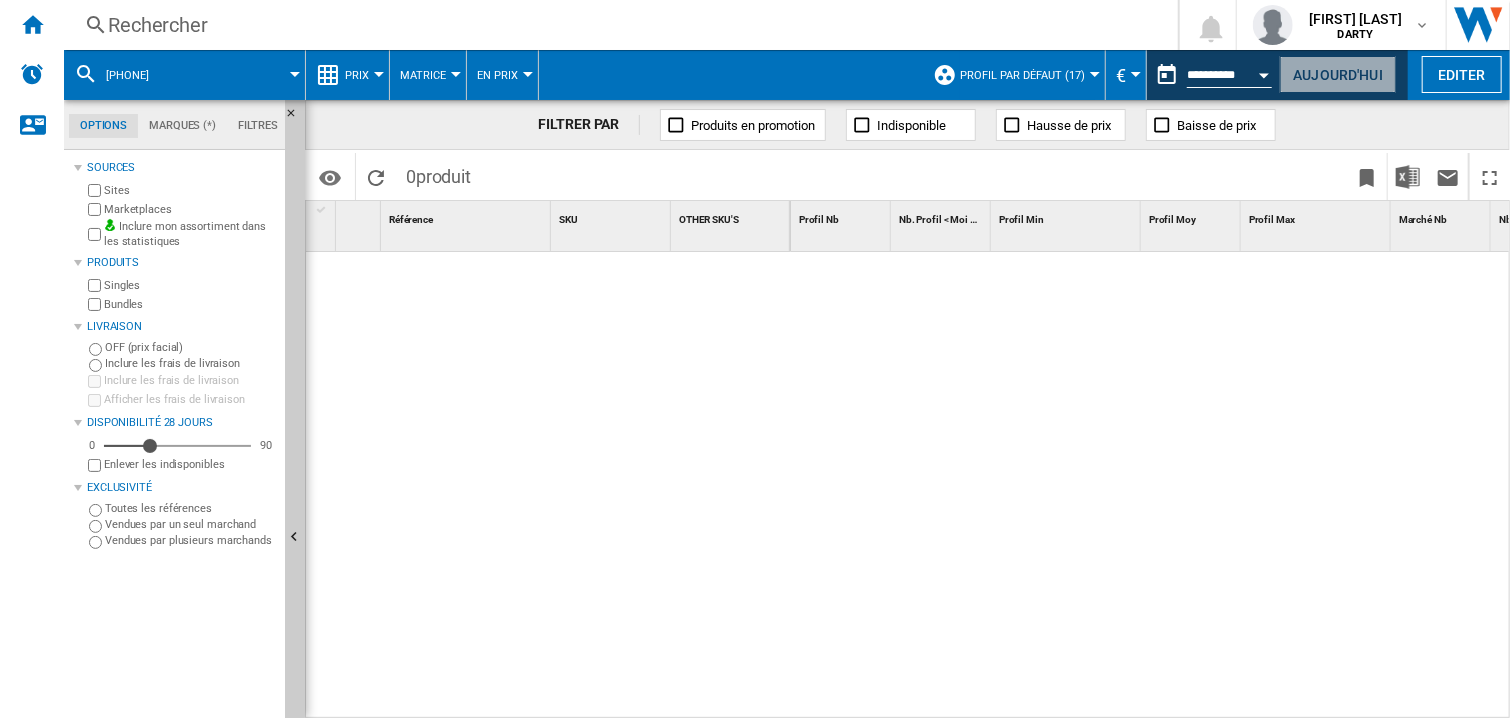 click on "Aujourd'hui" at bounding box center (1338, 74) 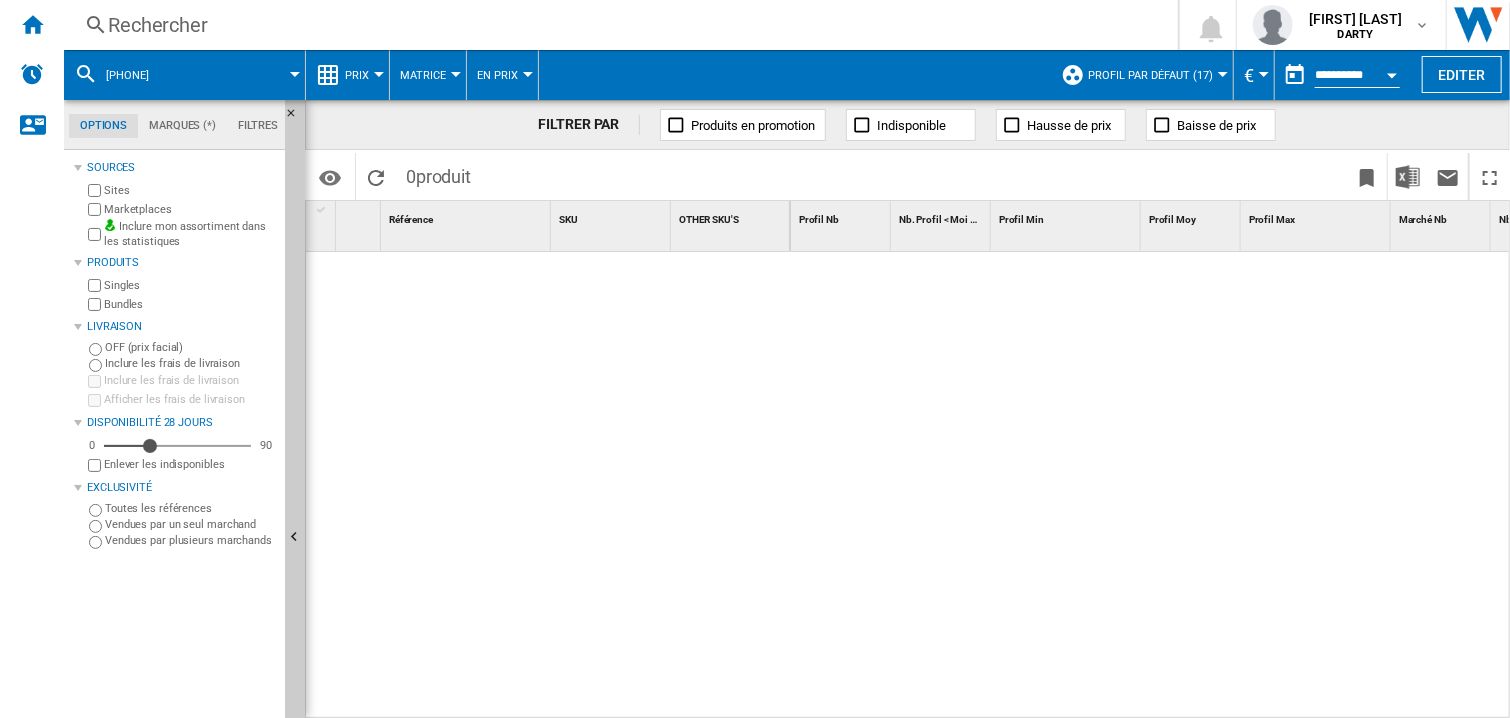 click at bounding box center [1392, 72] 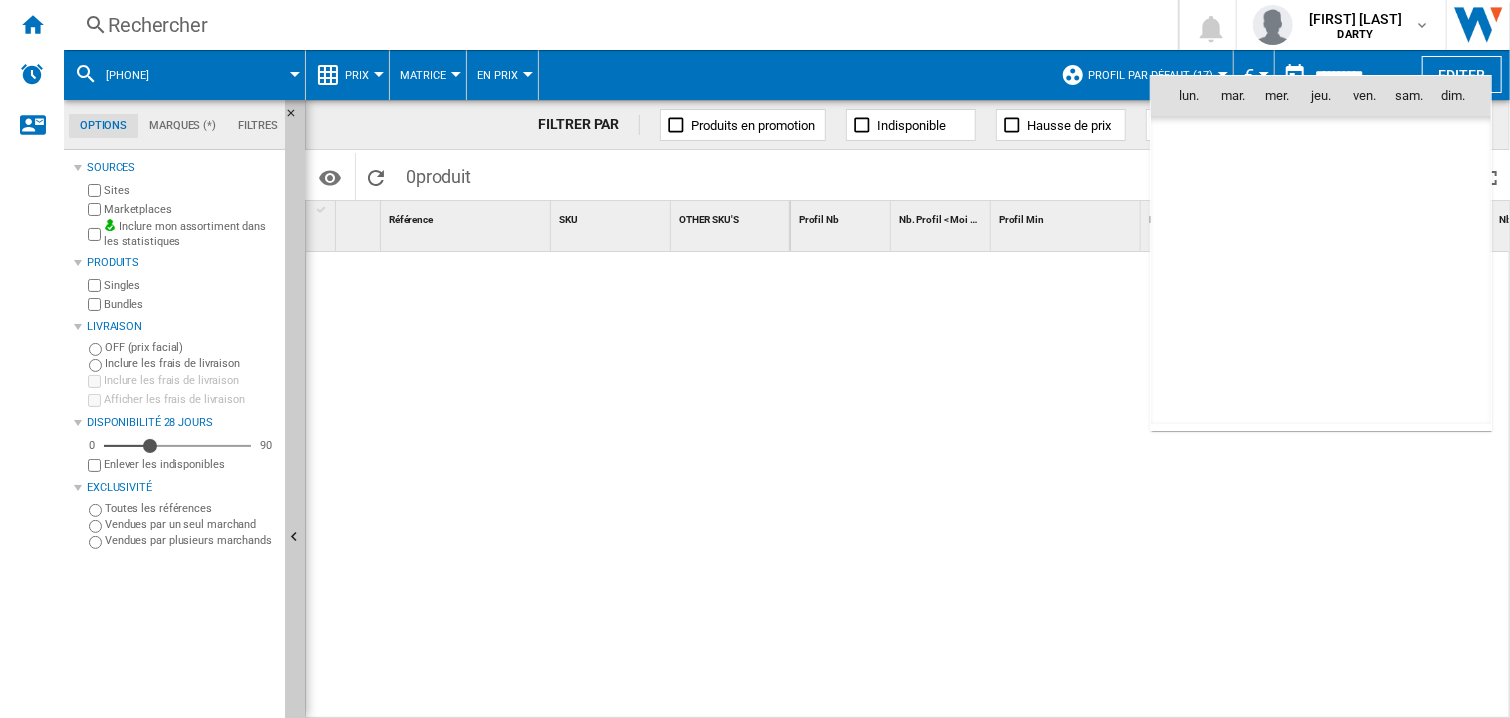 scroll, scrollTop: 9539, scrollLeft: 0, axis: vertical 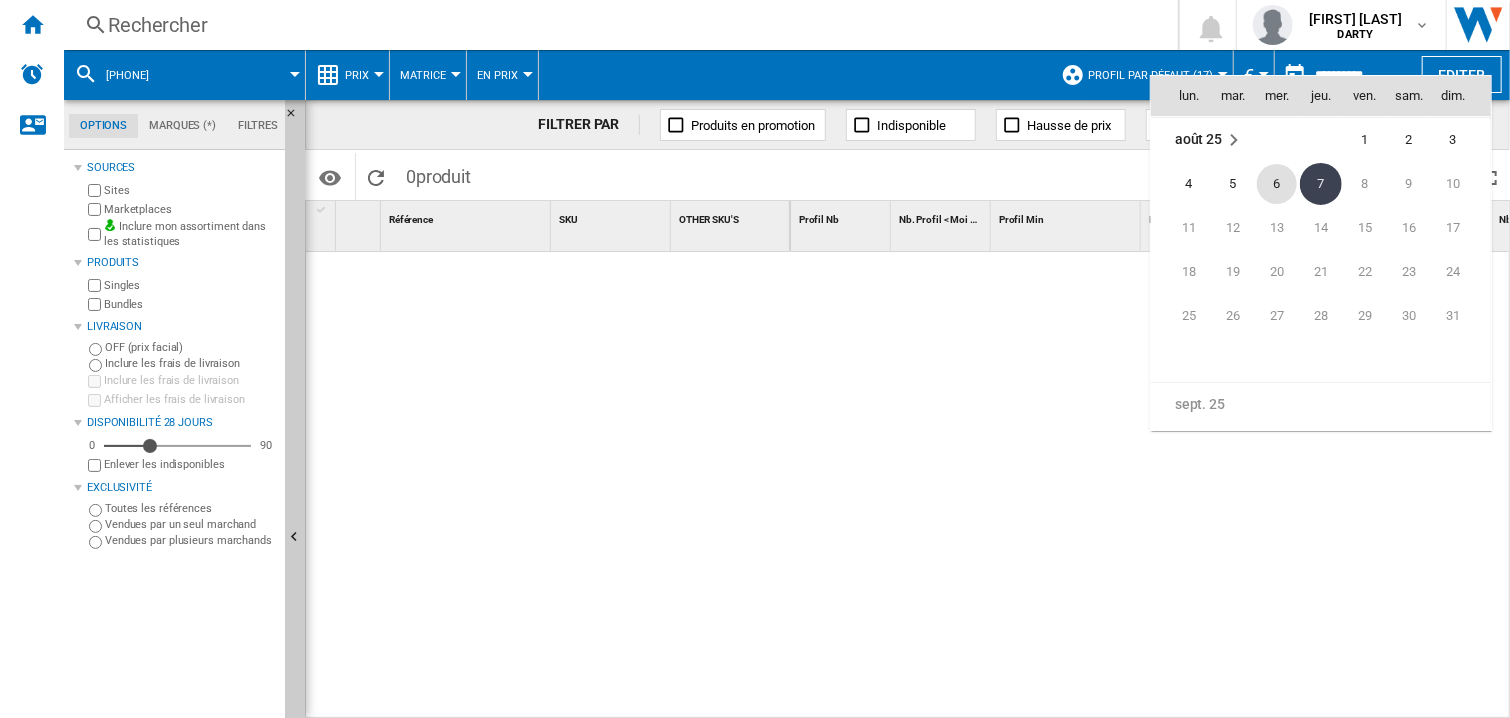 click on "6" at bounding box center [1277, 184] 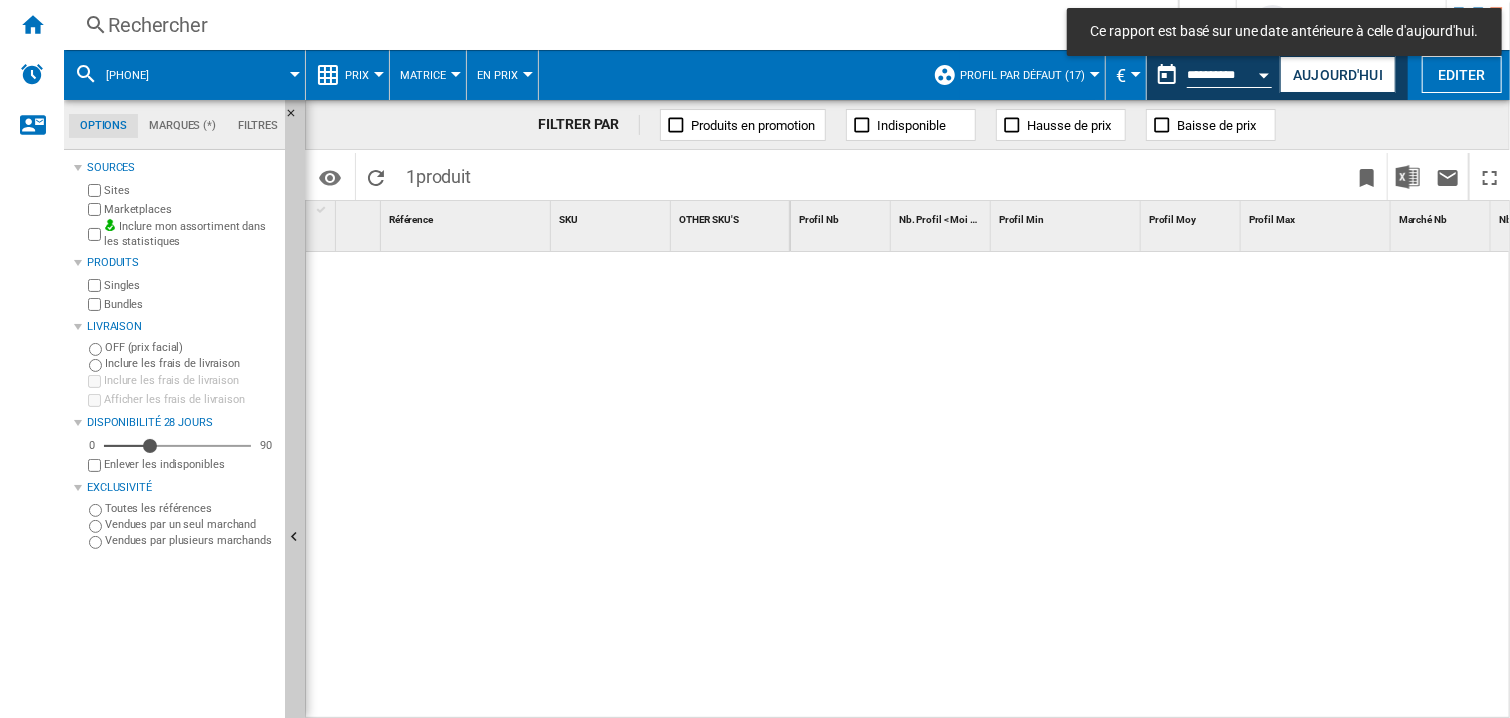 click on "Rechercher" at bounding box center (617, 25) 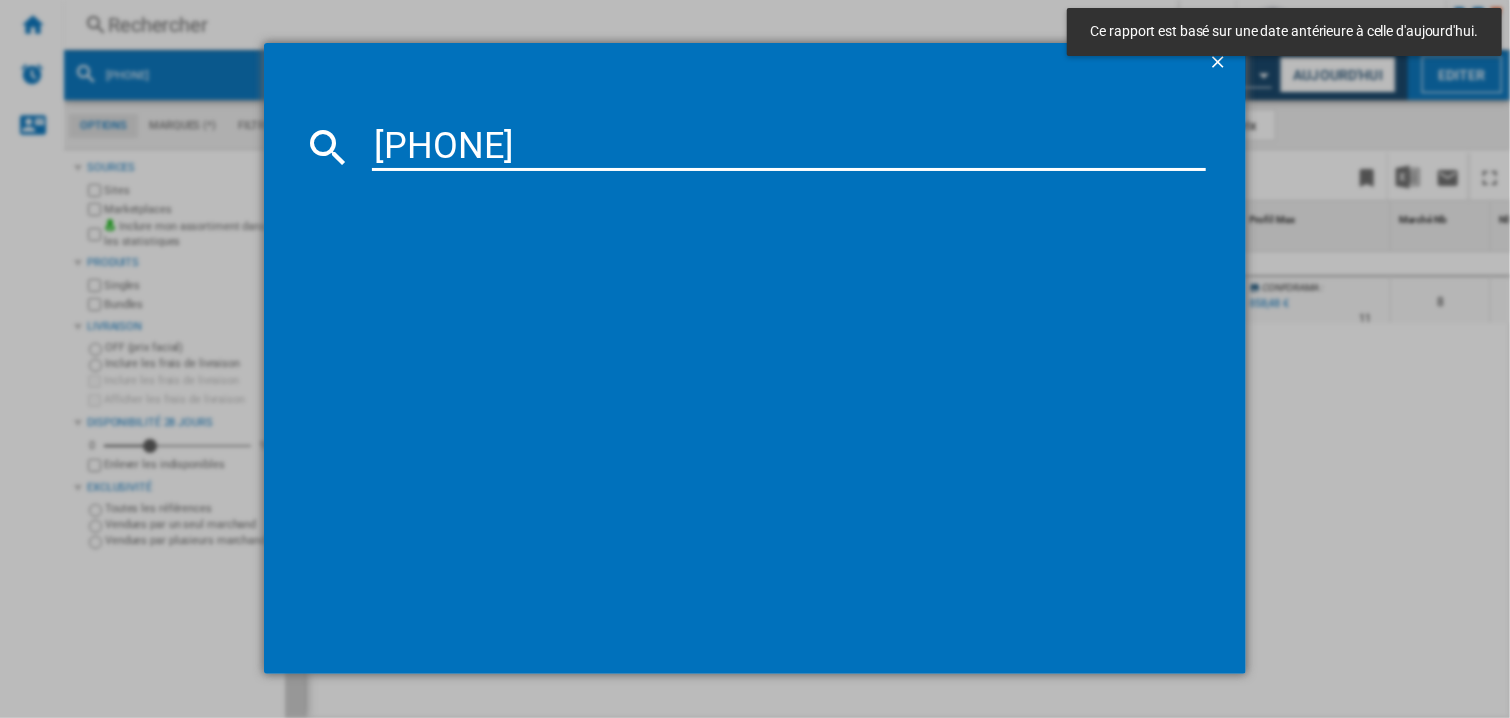 type on "7886799" 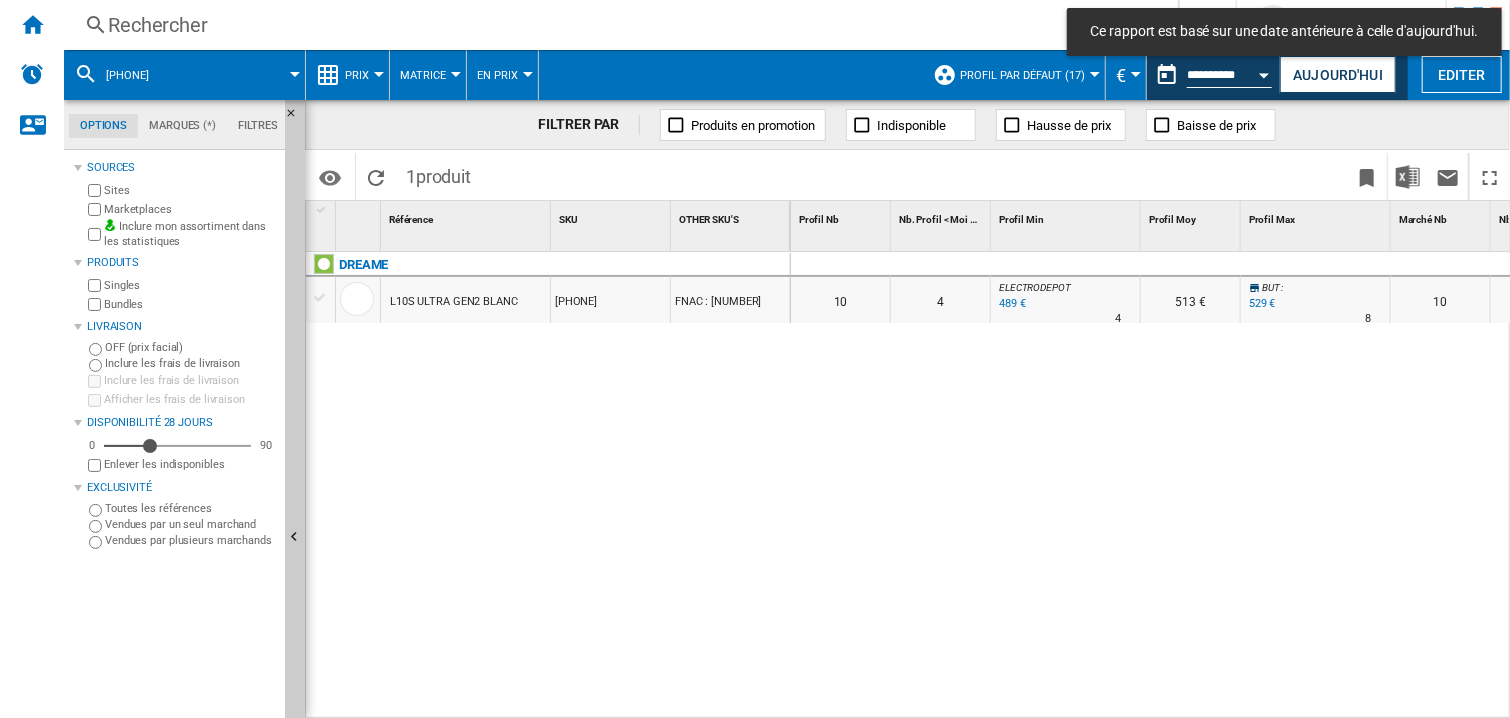 click at bounding box center (1316, 265) 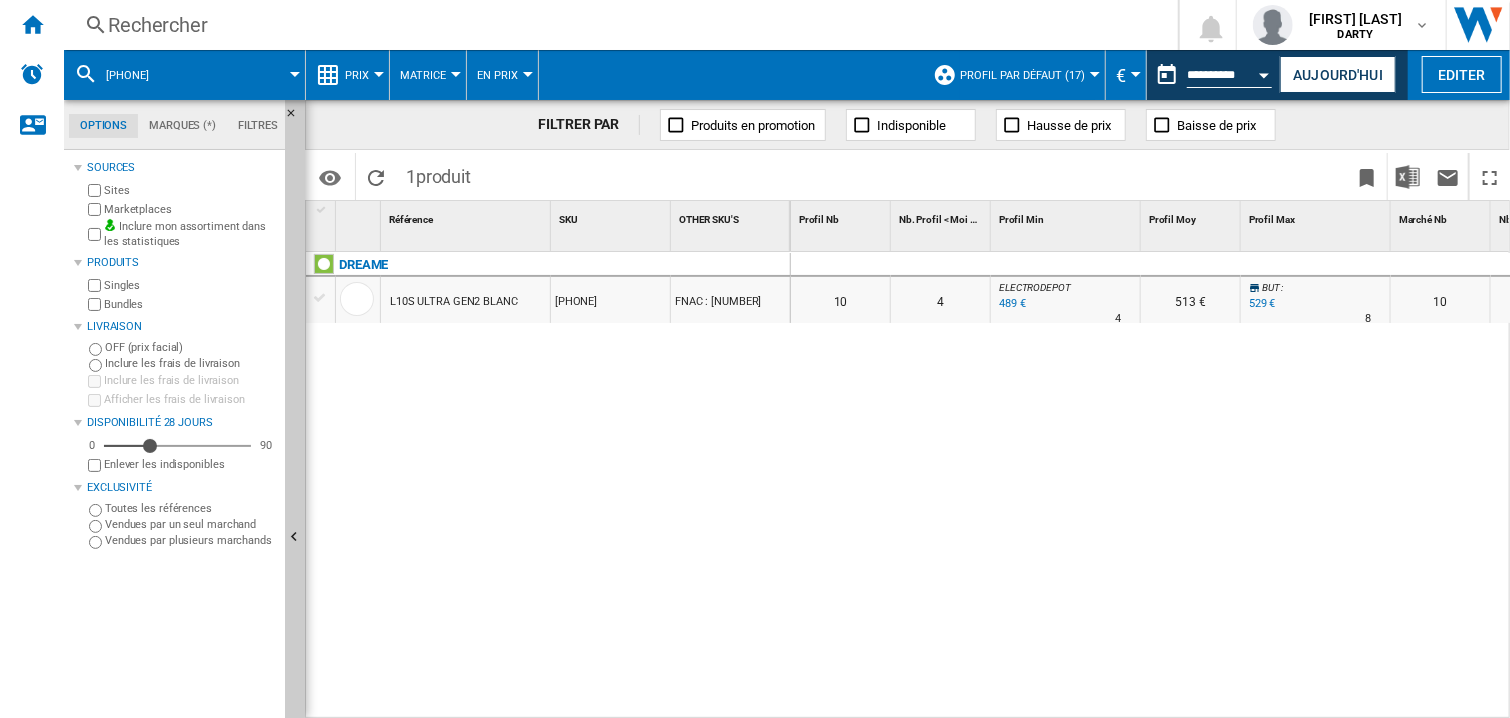scroll, scrollTop: 0, scrollLeft: 84, axis: horizontal 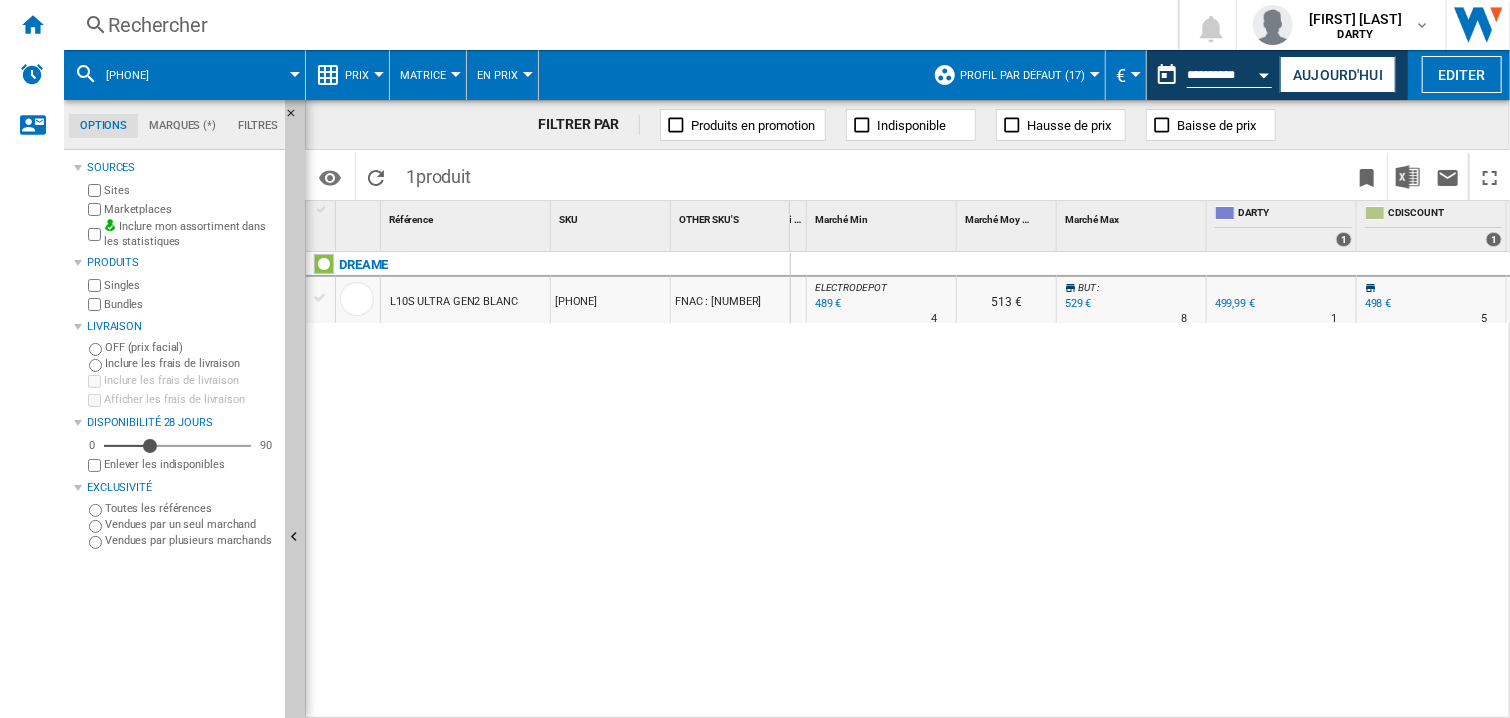 click on "0
0
0
0
10
4
ELECTRODEPOT
:
-2.2 %
489 €
%
N/A
4
ELECTRODEPOT  :
513 €
BUT
:
+5.8 %
529 €
%
N/A
8
BUT  :
10
4
ELECTRODEPOT
:
-2.2 %
489 €" at bounding box center [1151, 486] 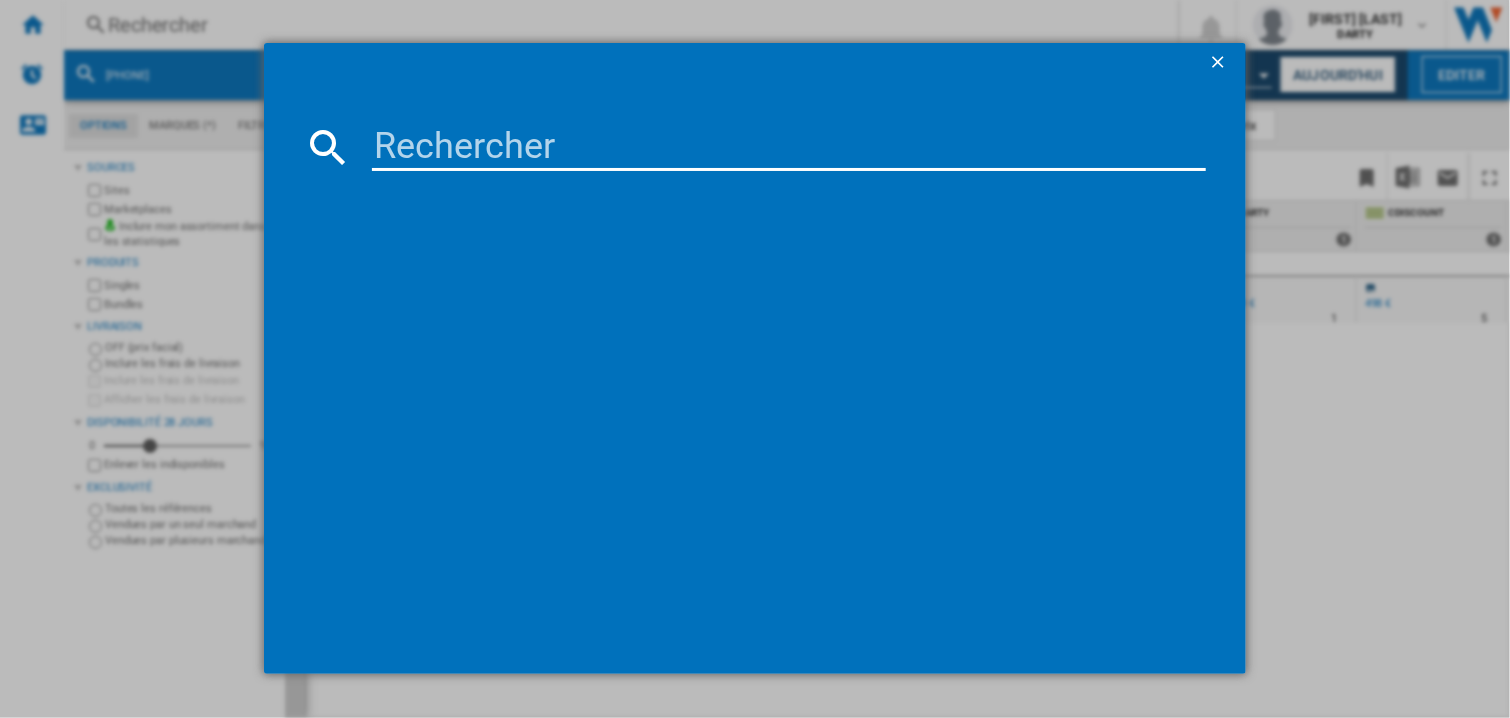 type on "7589646" 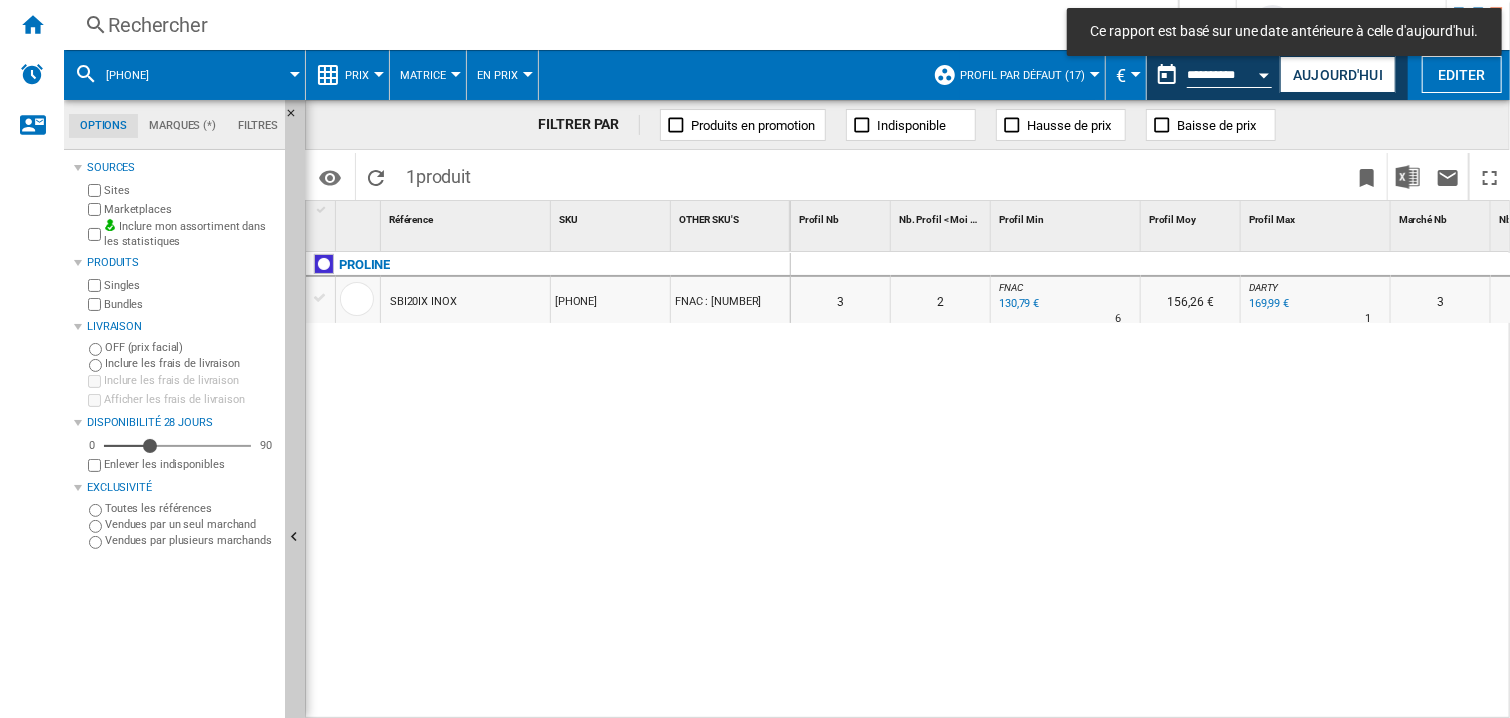 click at bounding box center (1066, 265) 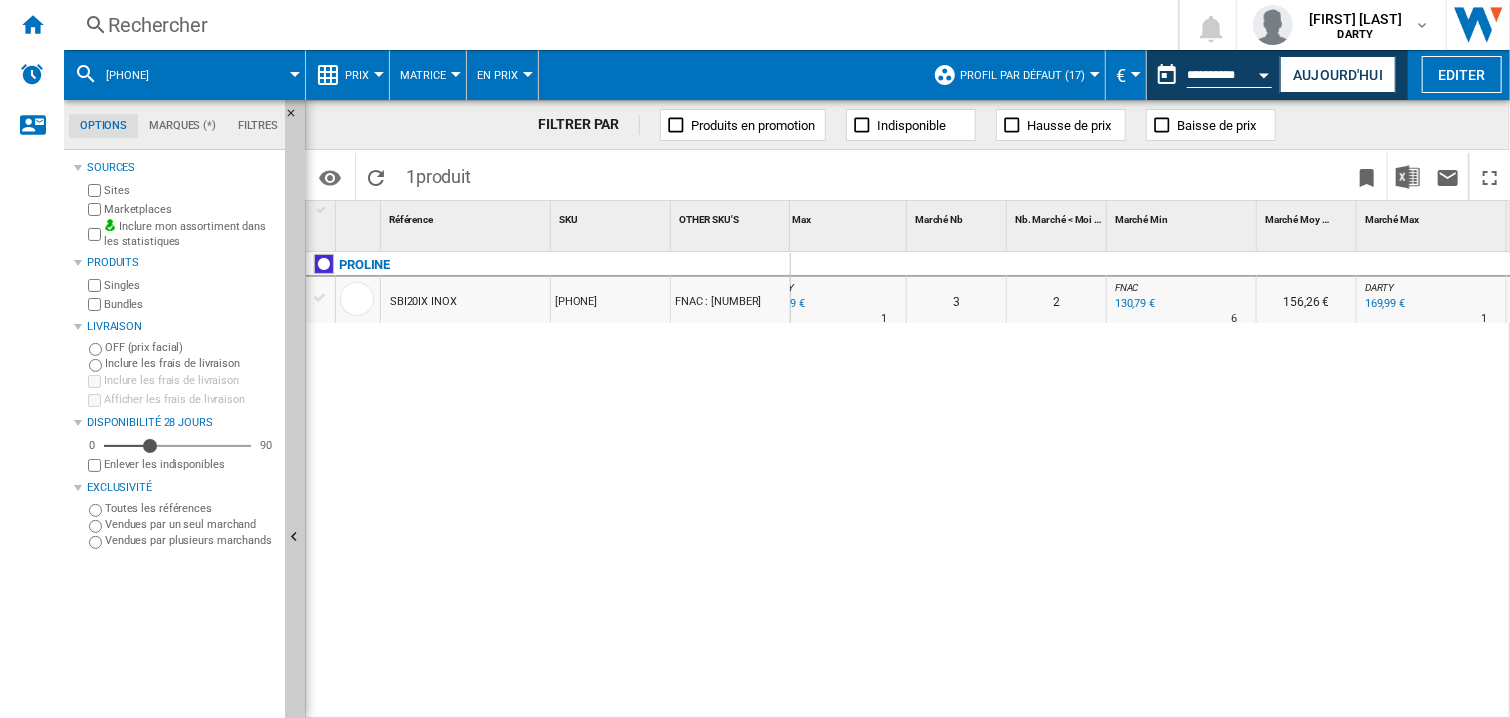 scroll, scrollTop: 0, scrollLeft: 634, axis: horizontal 